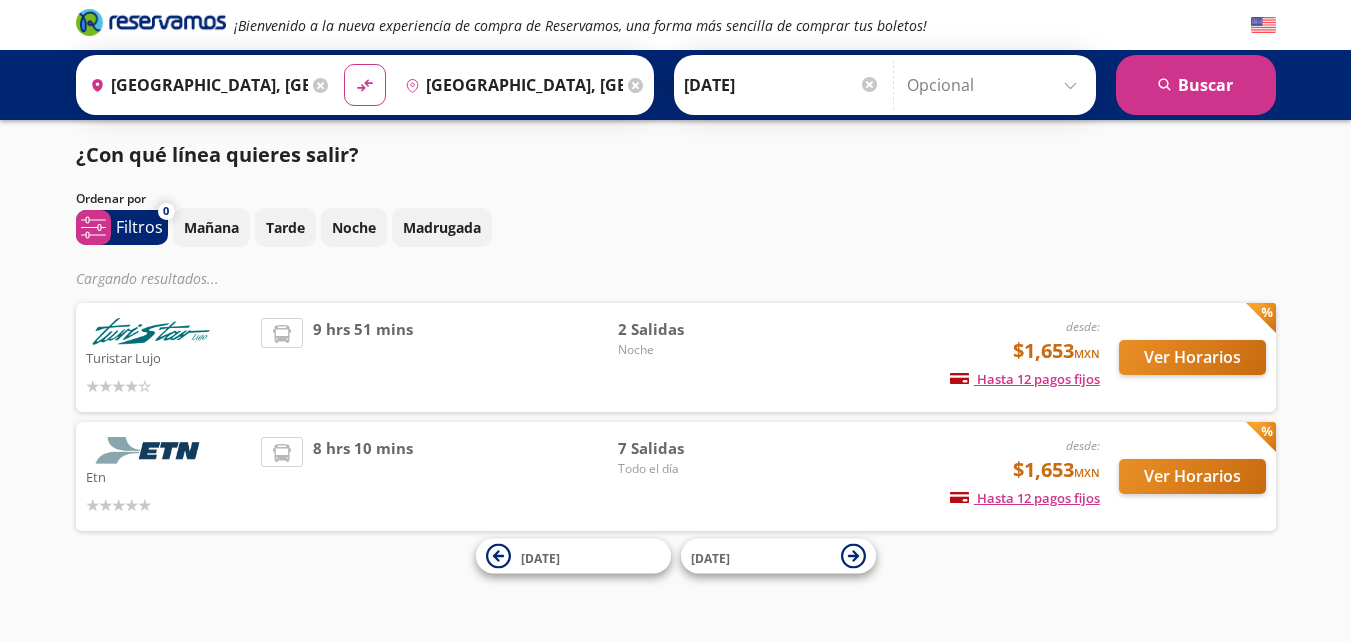 scroll, scrollTop: 0, scrollLeft: 0, axis: both 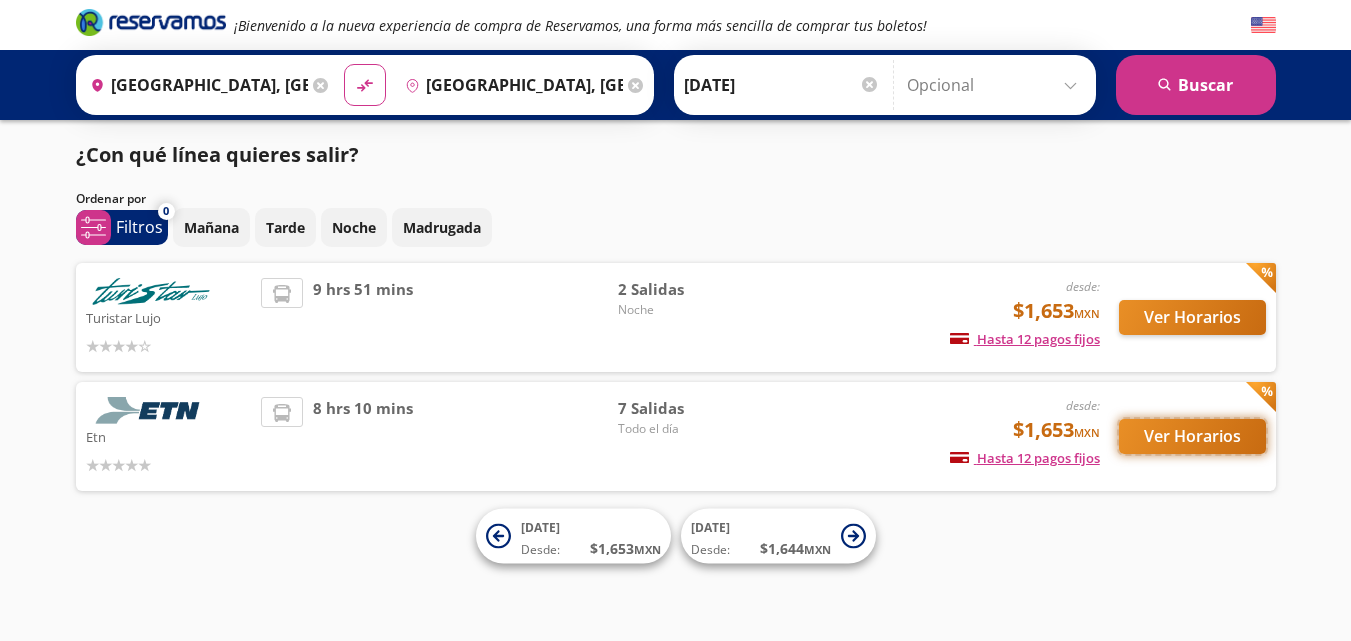click on "Ver Horarios" at bounding box center [1192, 436] 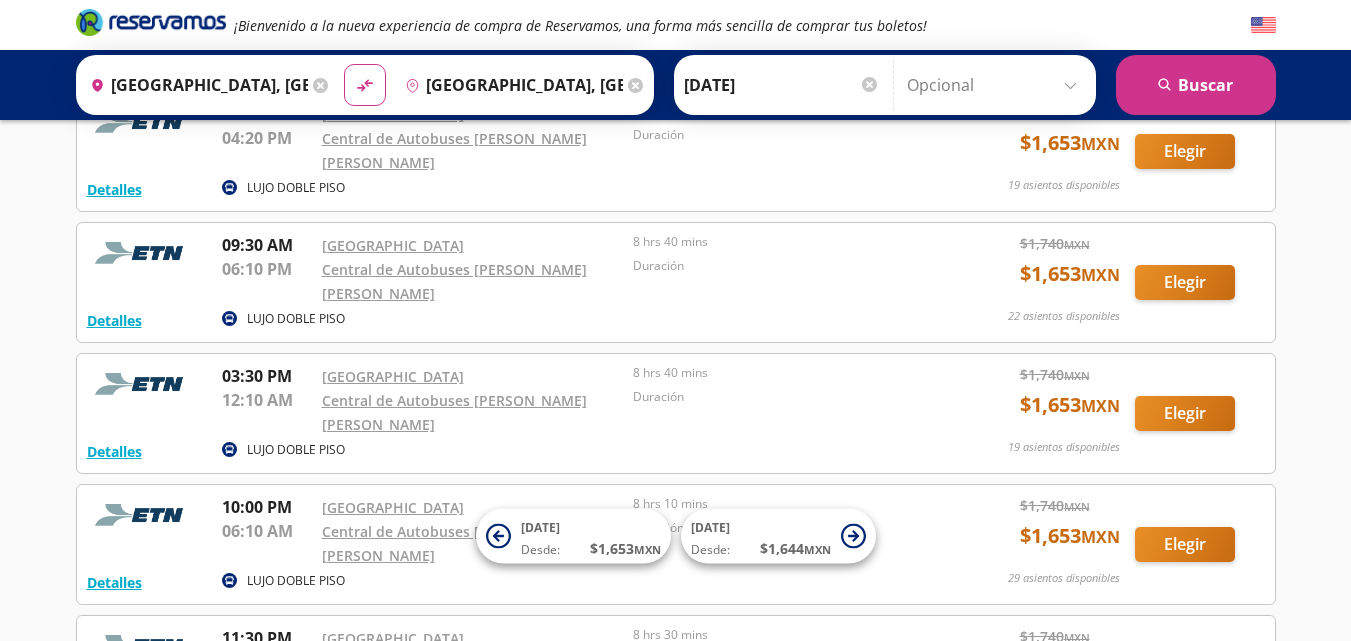 scroll, scrollTop: 396, scrollLeft: 0, axis: vertical 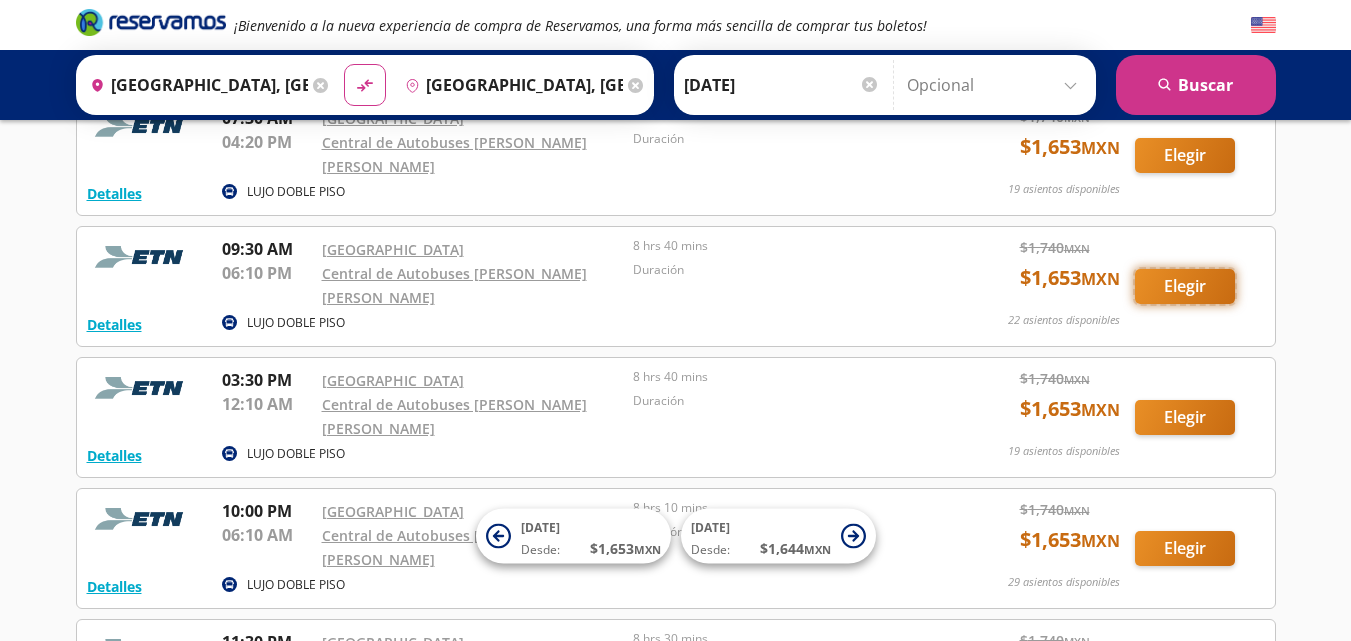 click on "Elegir" at bounding box center (1185, 286) 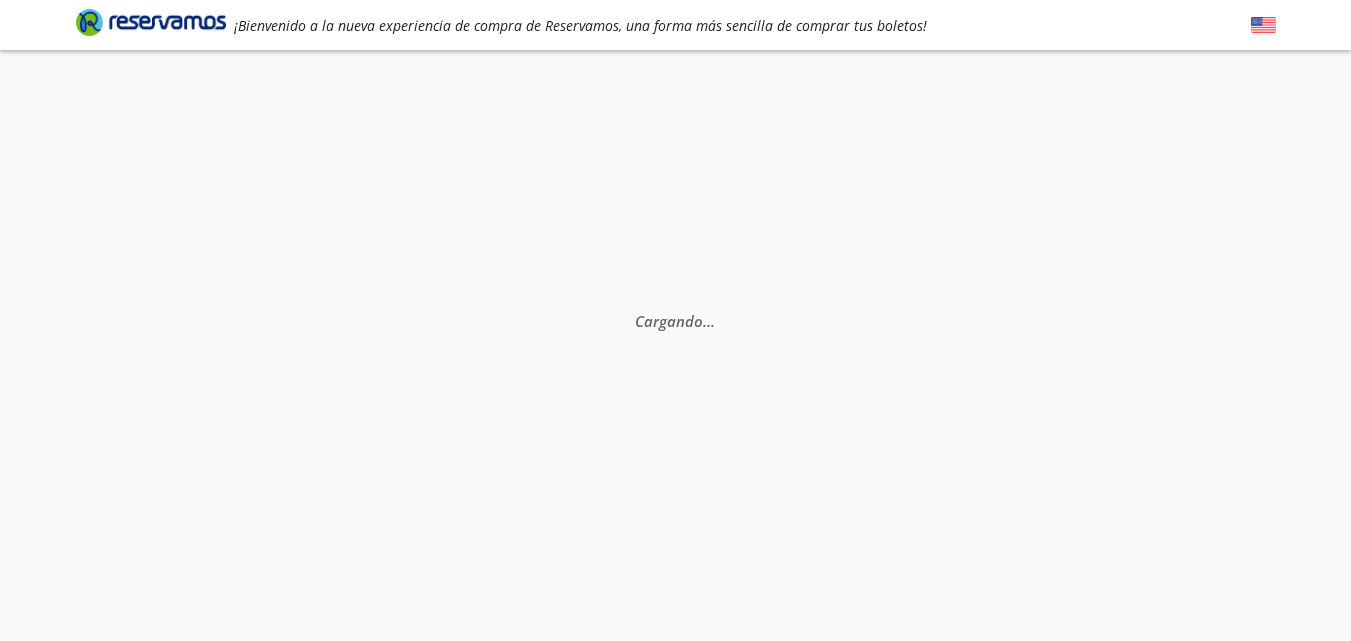 scroll, scrollTop: 0, scrollLeft: 0, axis: both 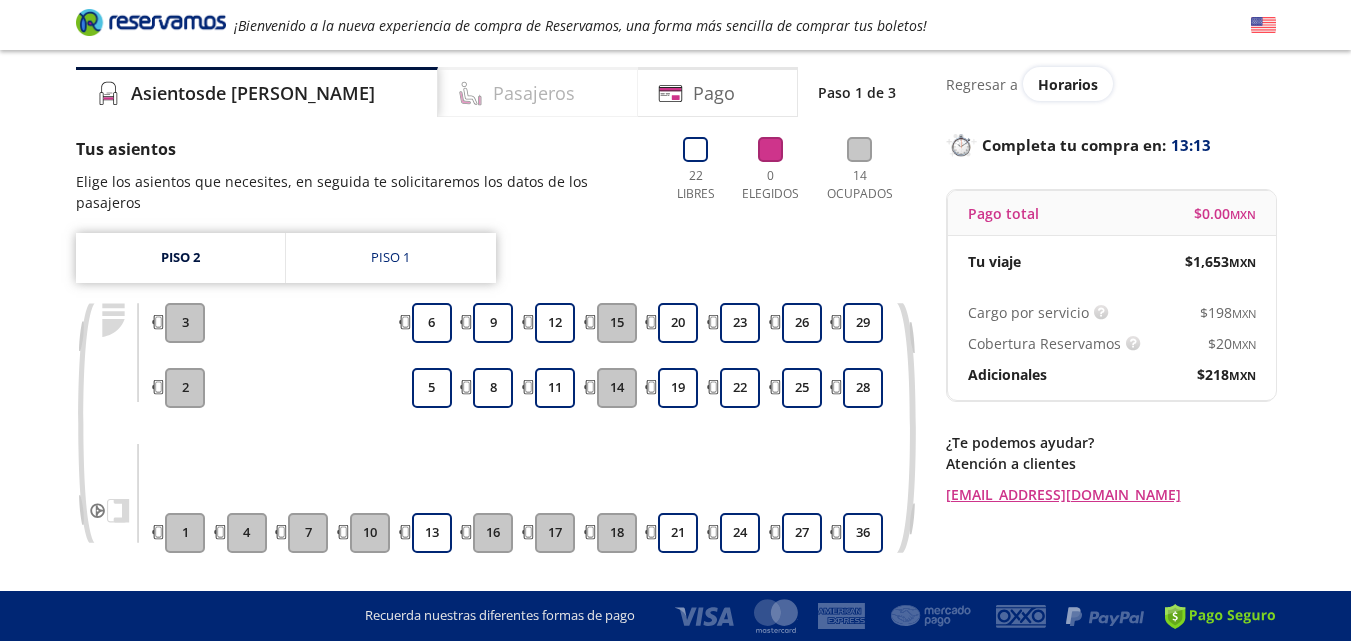 click on "Pasajeros" at bounding box center (534, 93) 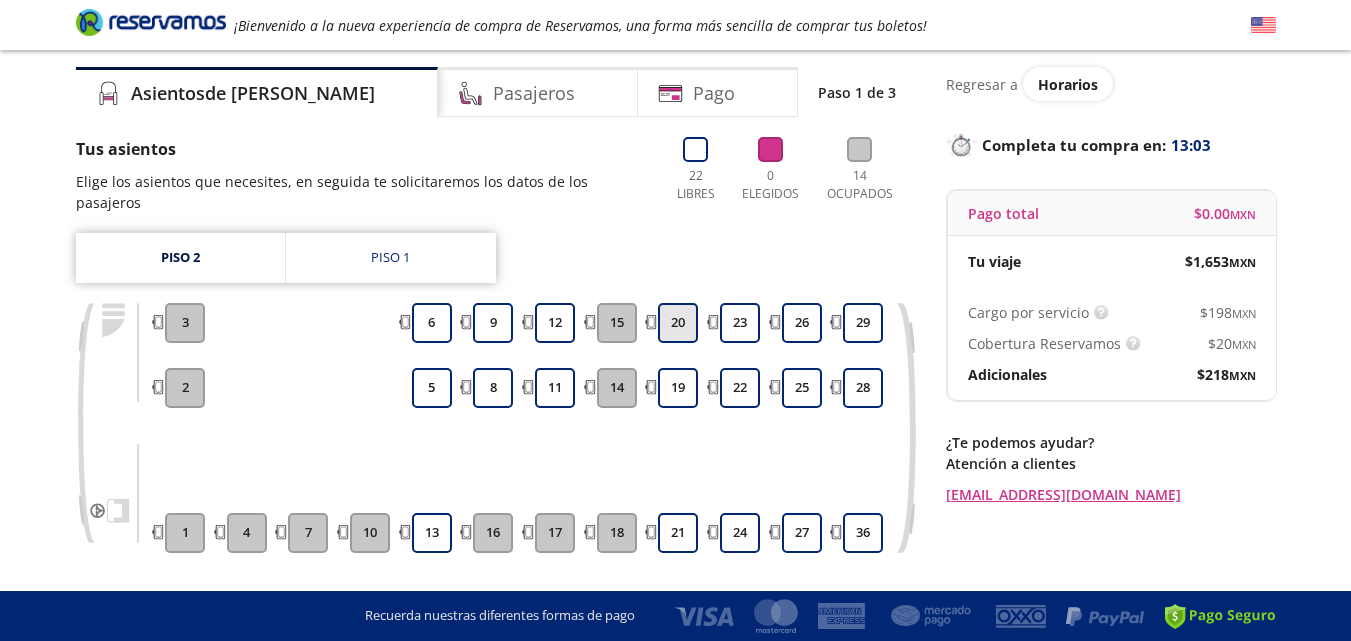 click on "20" at bounding box center (678, 323) 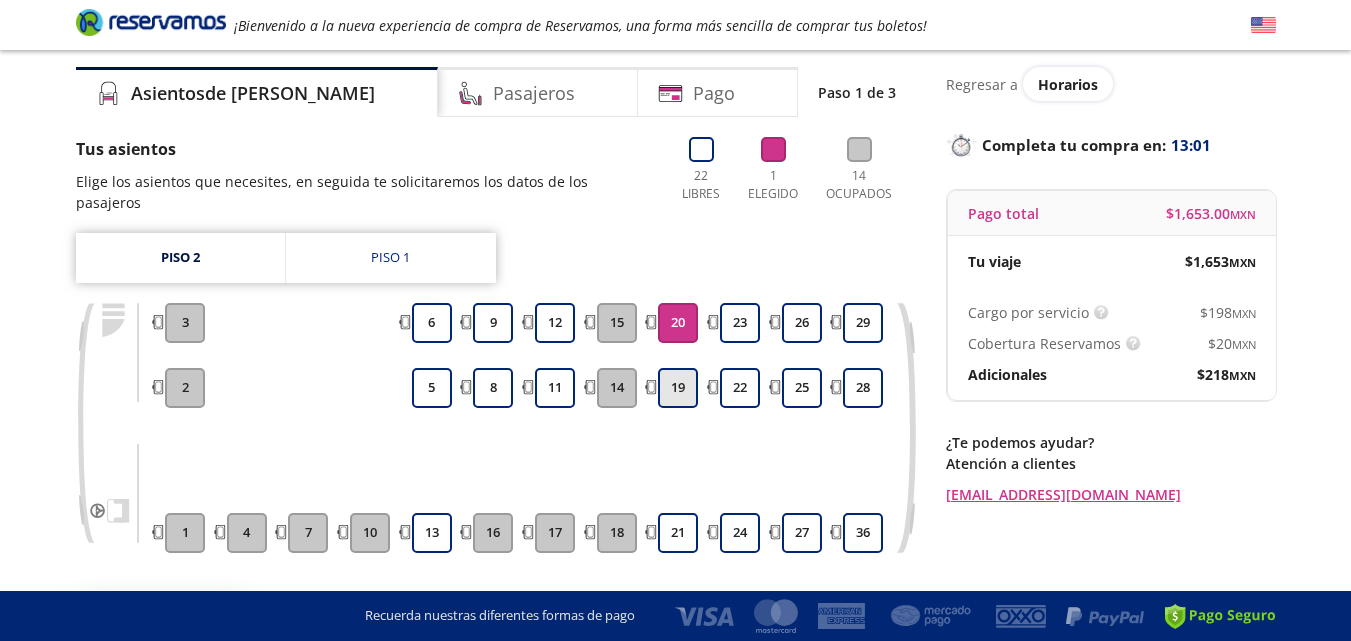 click on "19" at bounding box center (678, 388) 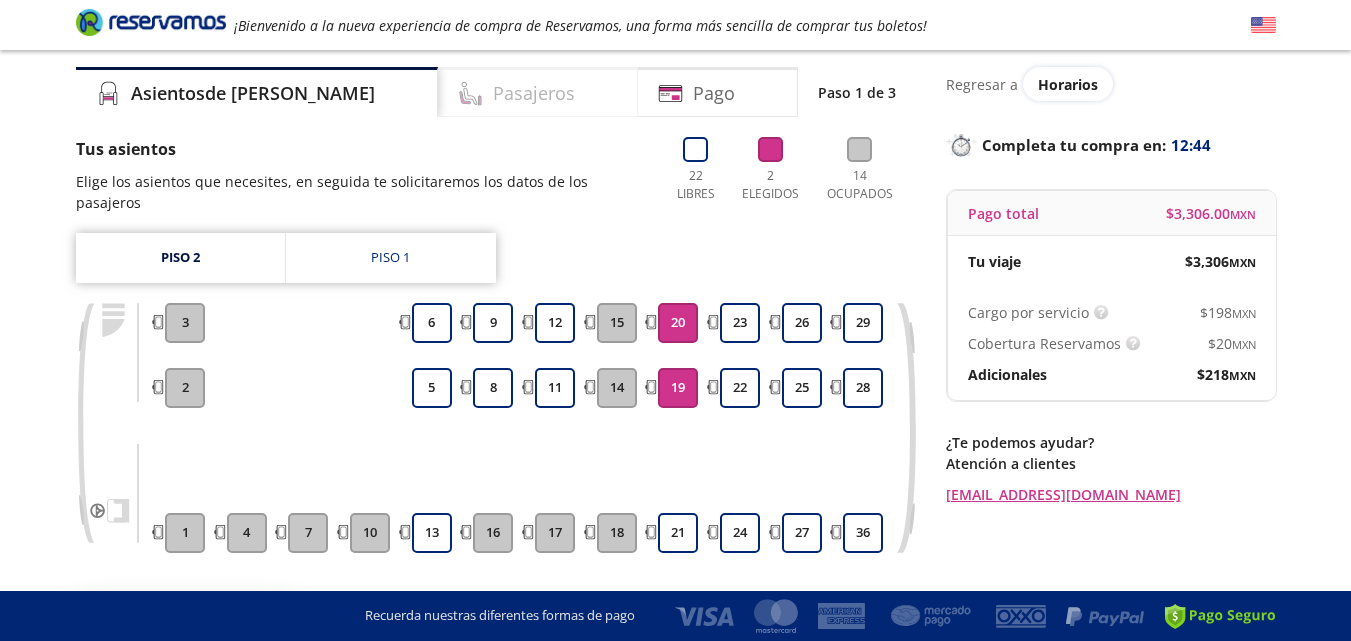 click on "Pasajeros" at bounding box center (534, 93) 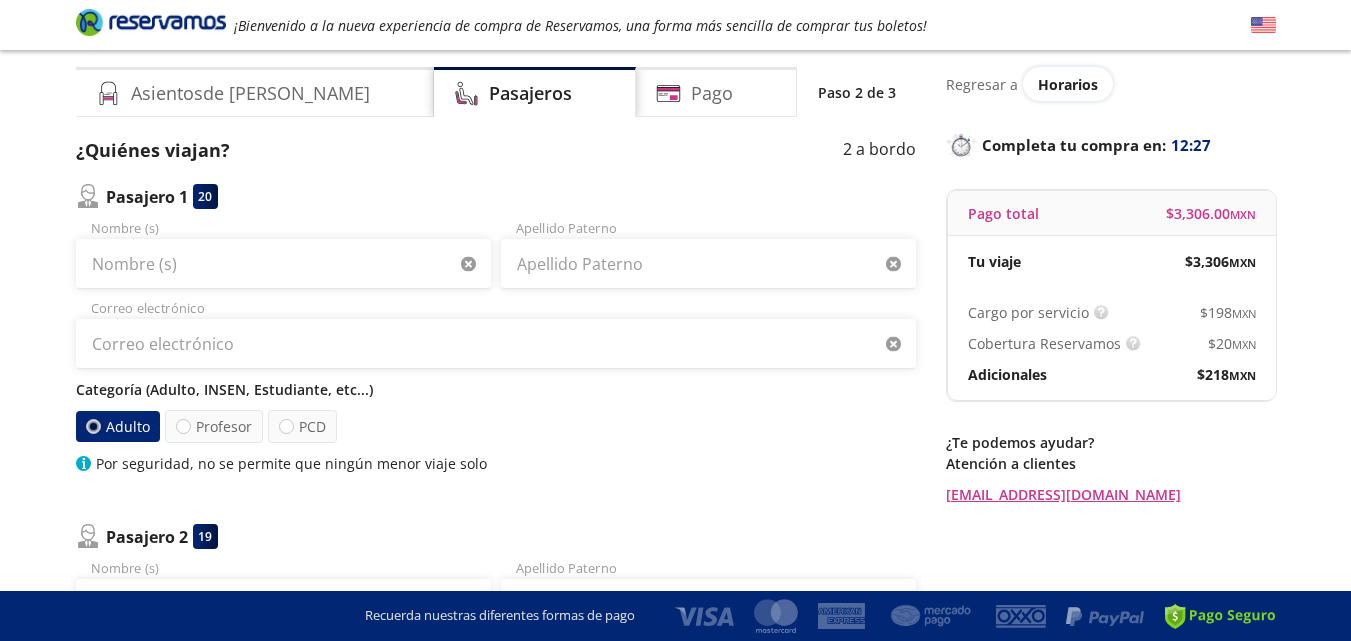 click on "Adulto" at bounding box center (117, 426) 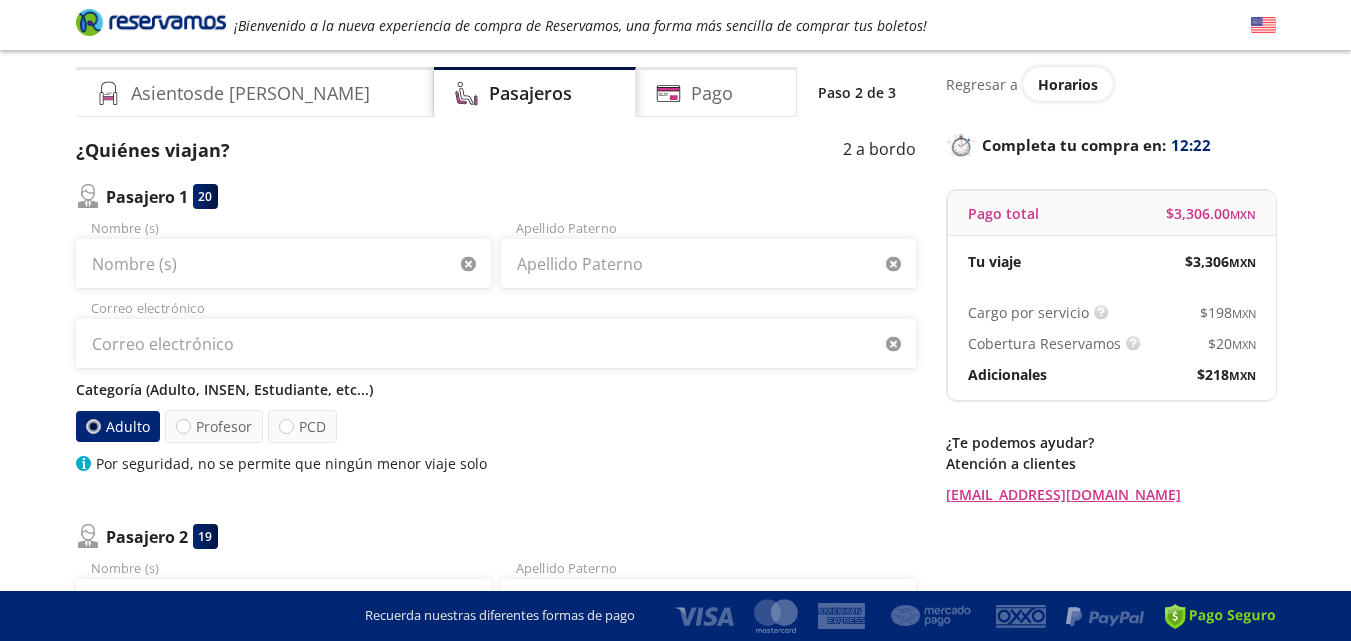 click on "Categoría (Adulto, INSEN, Estudiante, etc...)" at bounding box center [496, 389] 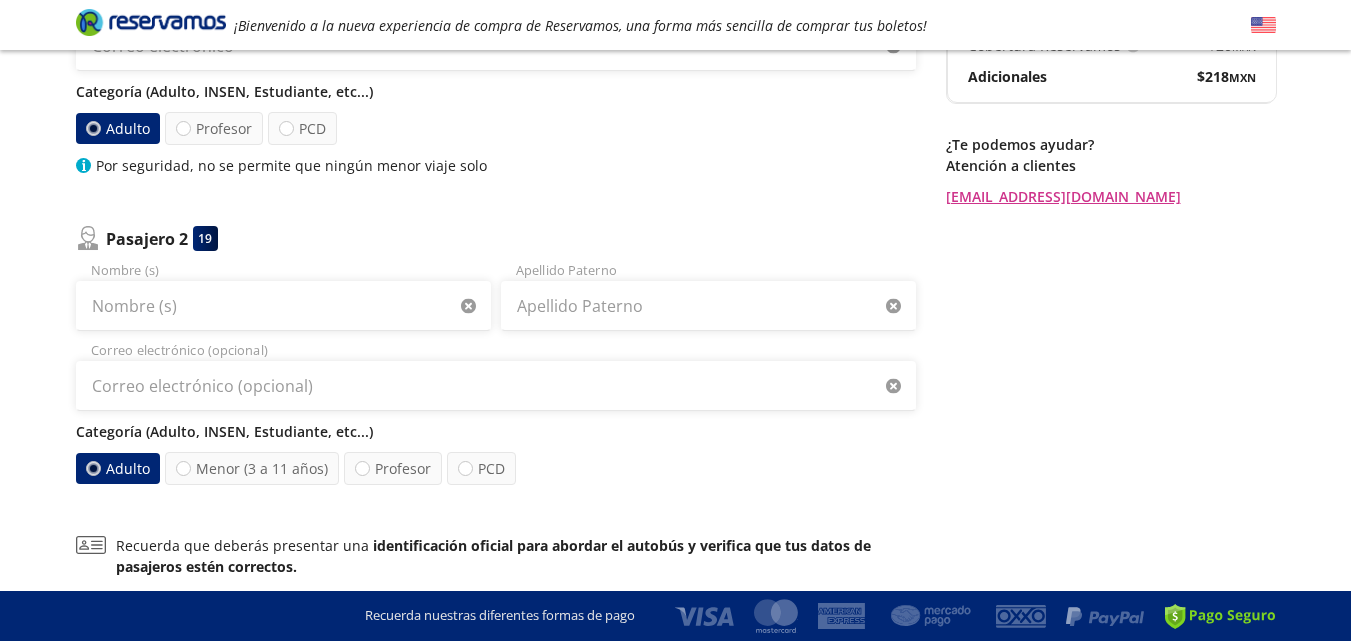 scroll, scrollTop: 365, scrollLeft: 0, axis: vertical 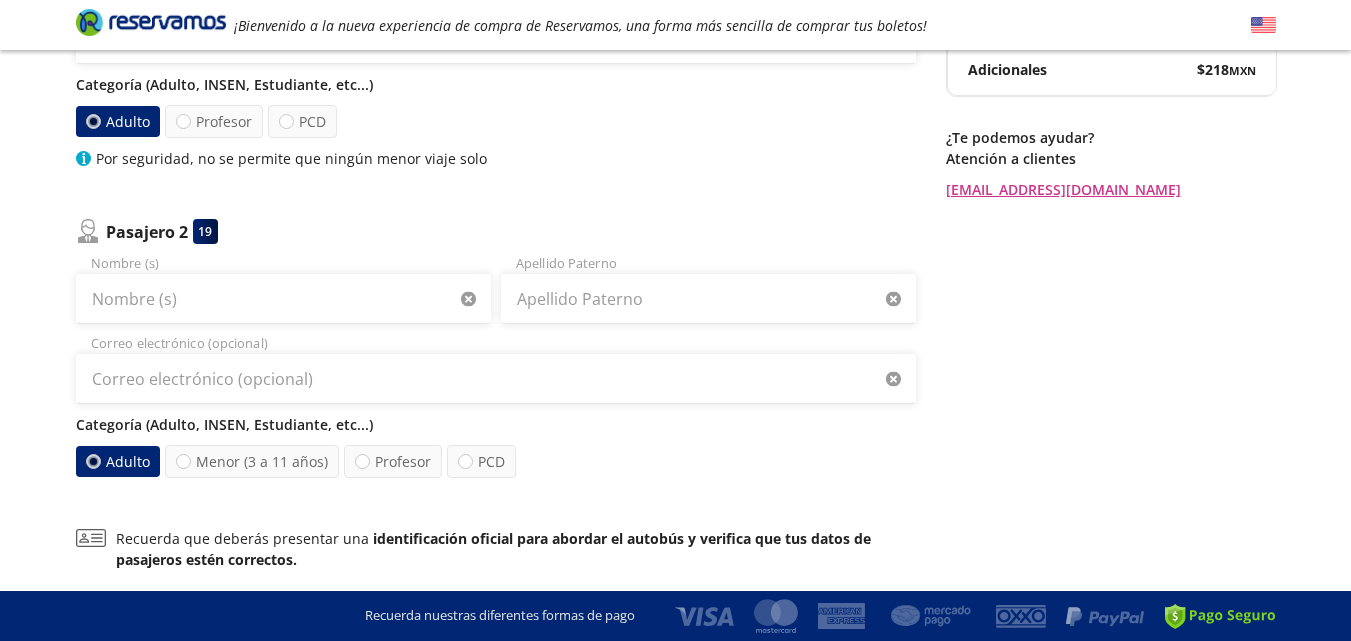 click on "Adulto" at bounding box center [117, 461] 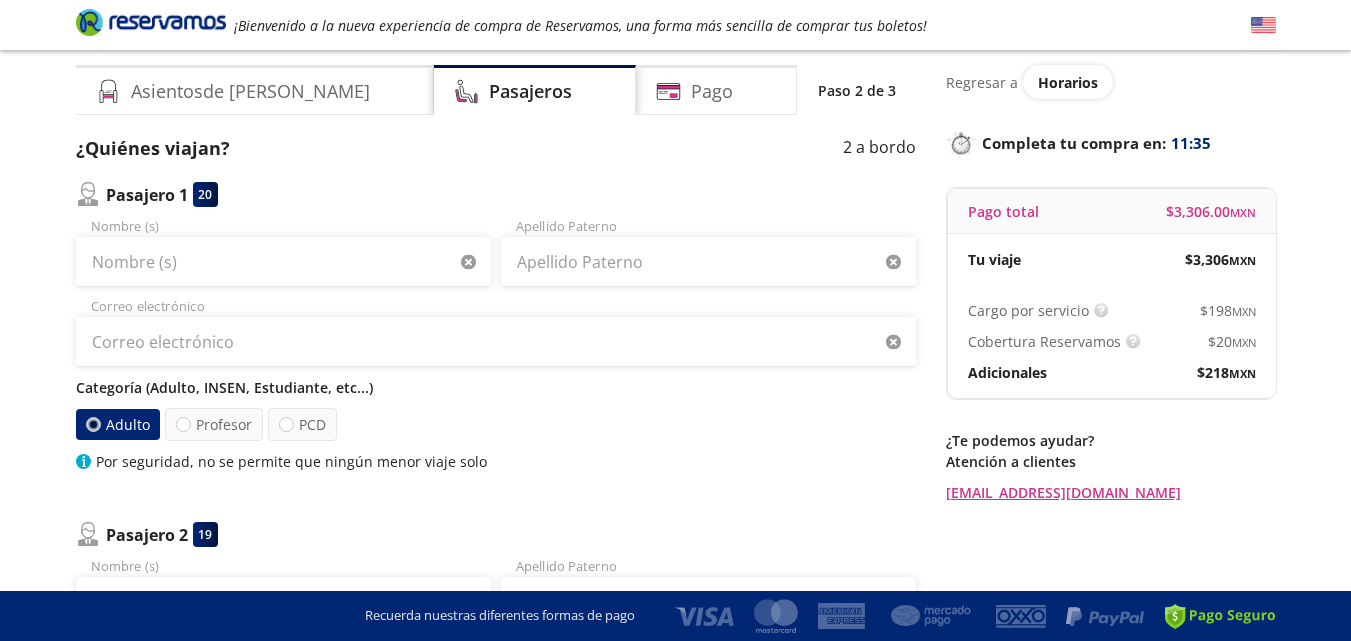 scroll, scrollTop: 61, scrollLeft: 0, axis: vertical 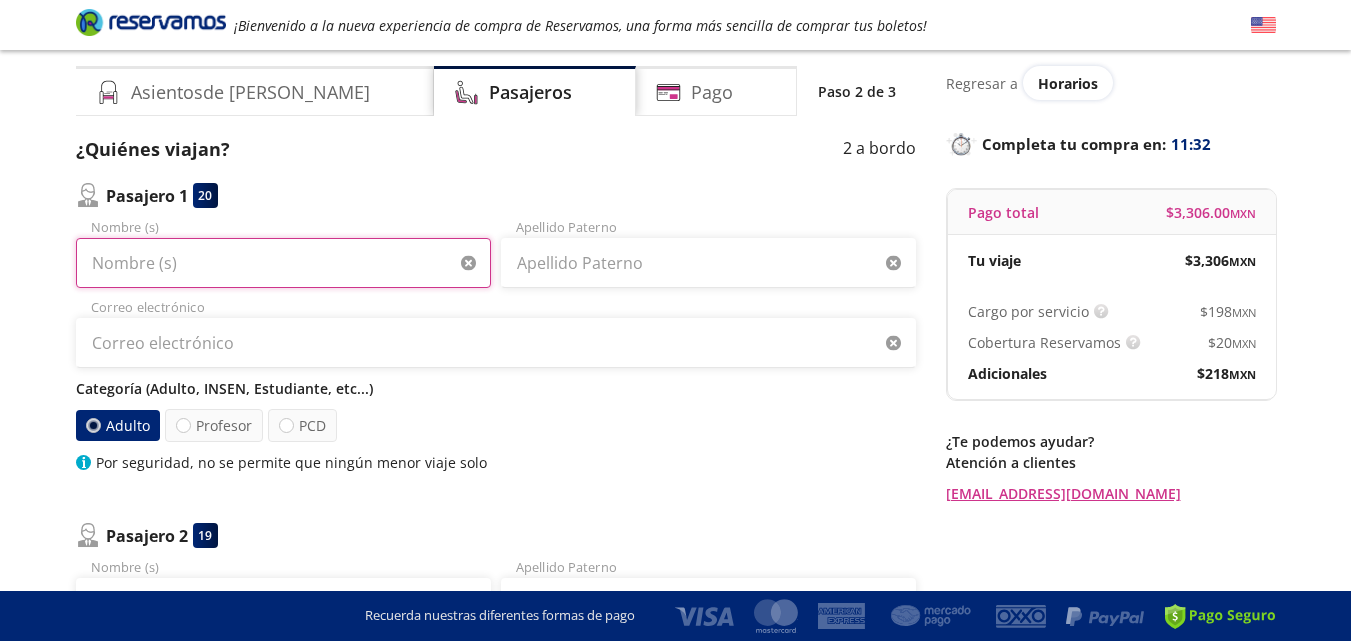 click on "Nombre (s)" at bounding box center [283, 263] 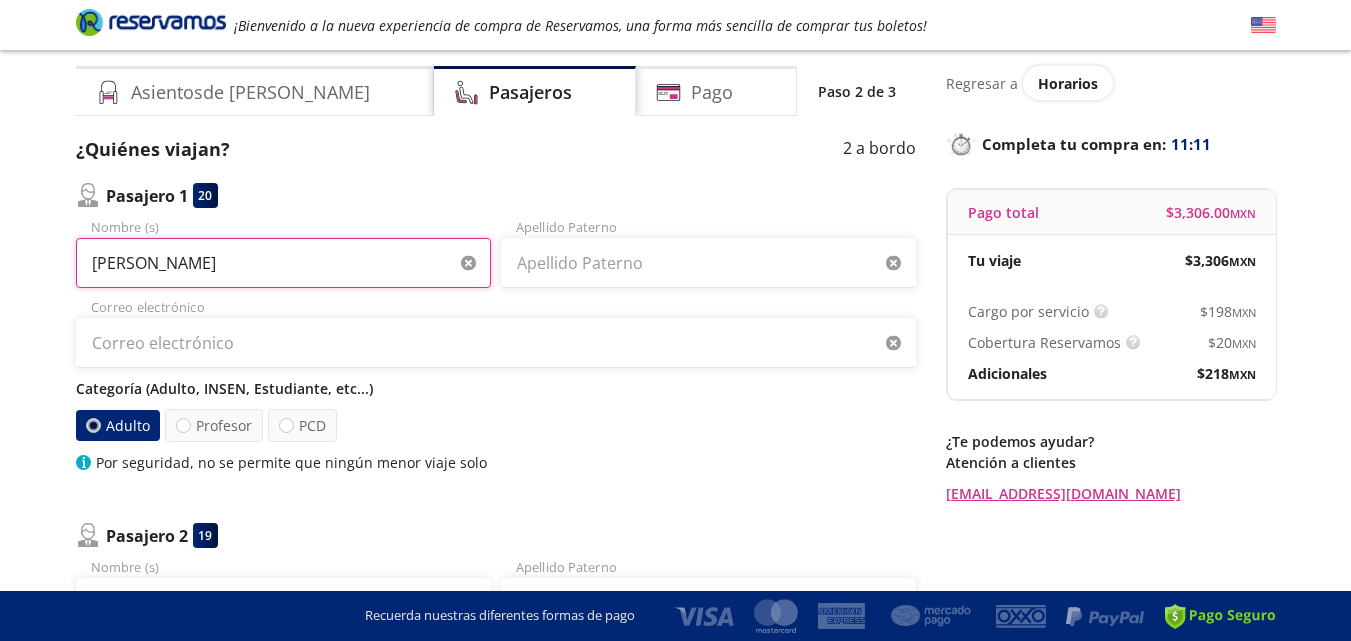 drag, startPoint x: 113, startPoint y: 263, endPoint x: 658, endPoint y: 269, distance: 545.033 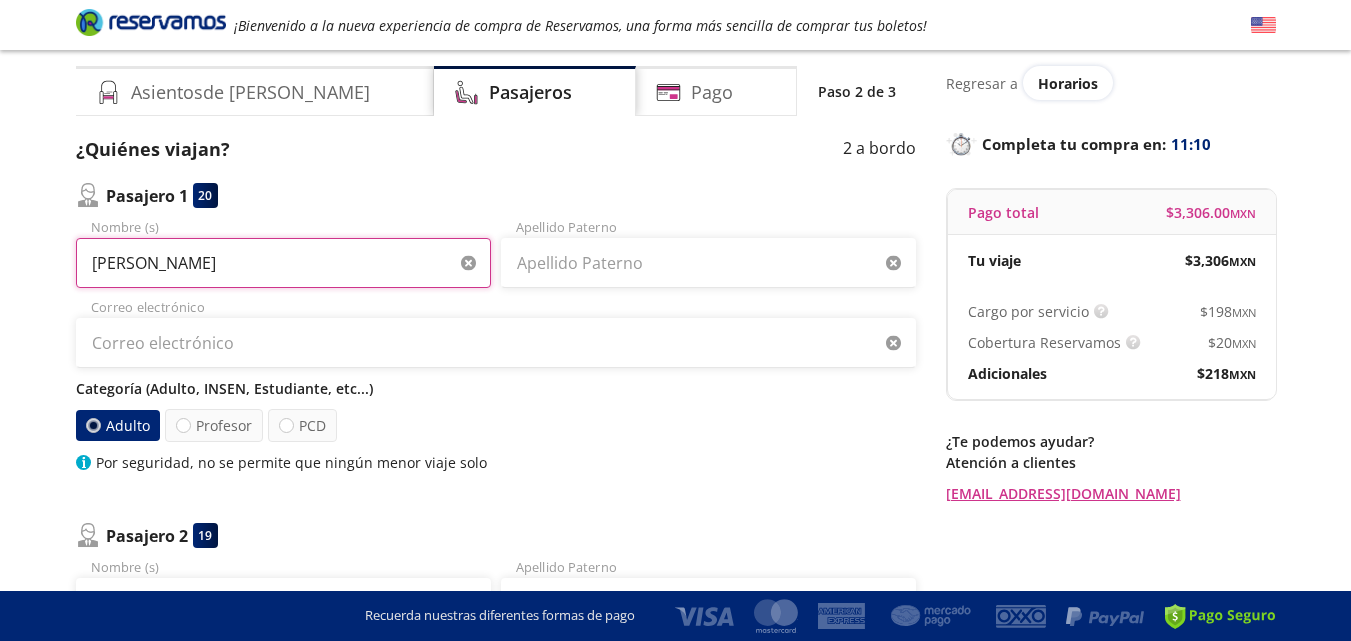 type on "[PERSON_NAME]" 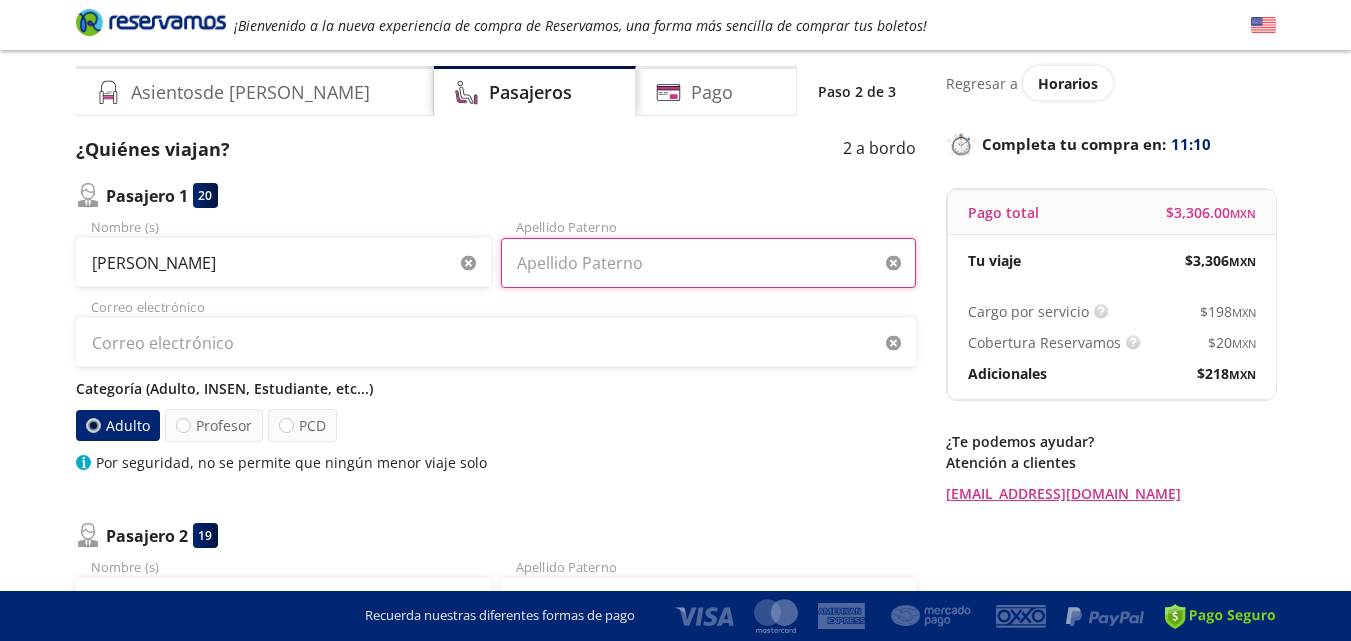 click on "Apellido Paterno" at bounding box center (708, 263) 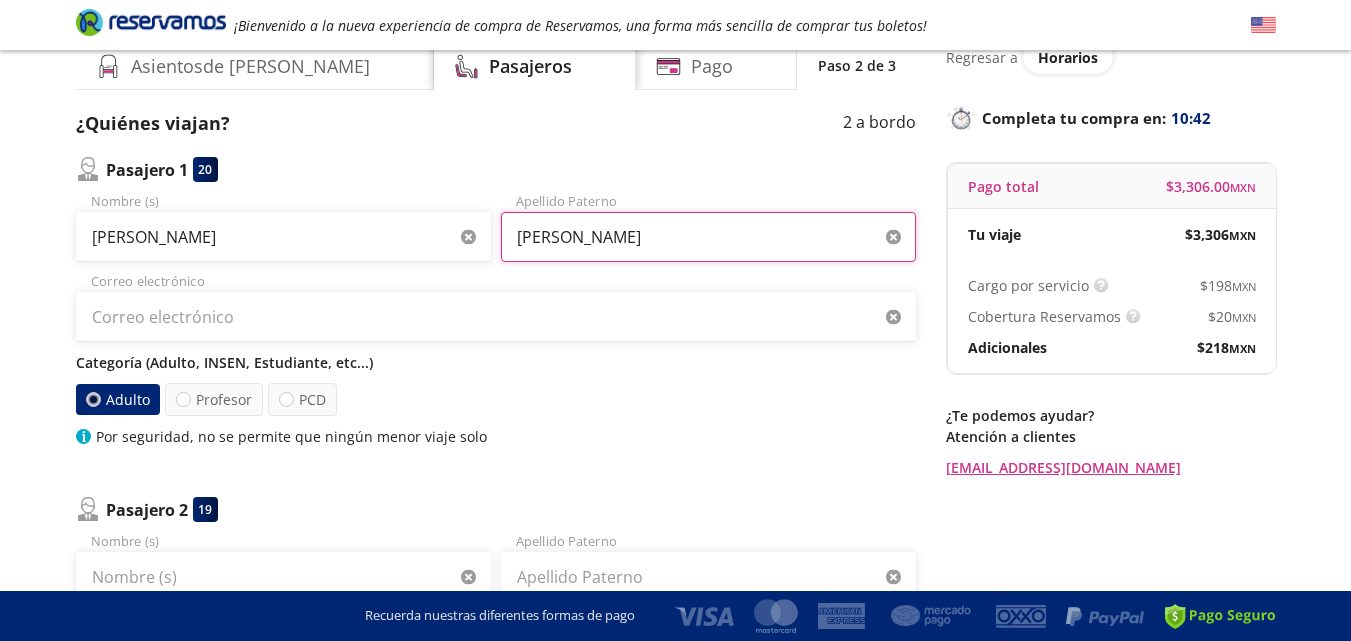 scroll, scrollTop: 88, scrollLeft: 0, axis: vertical 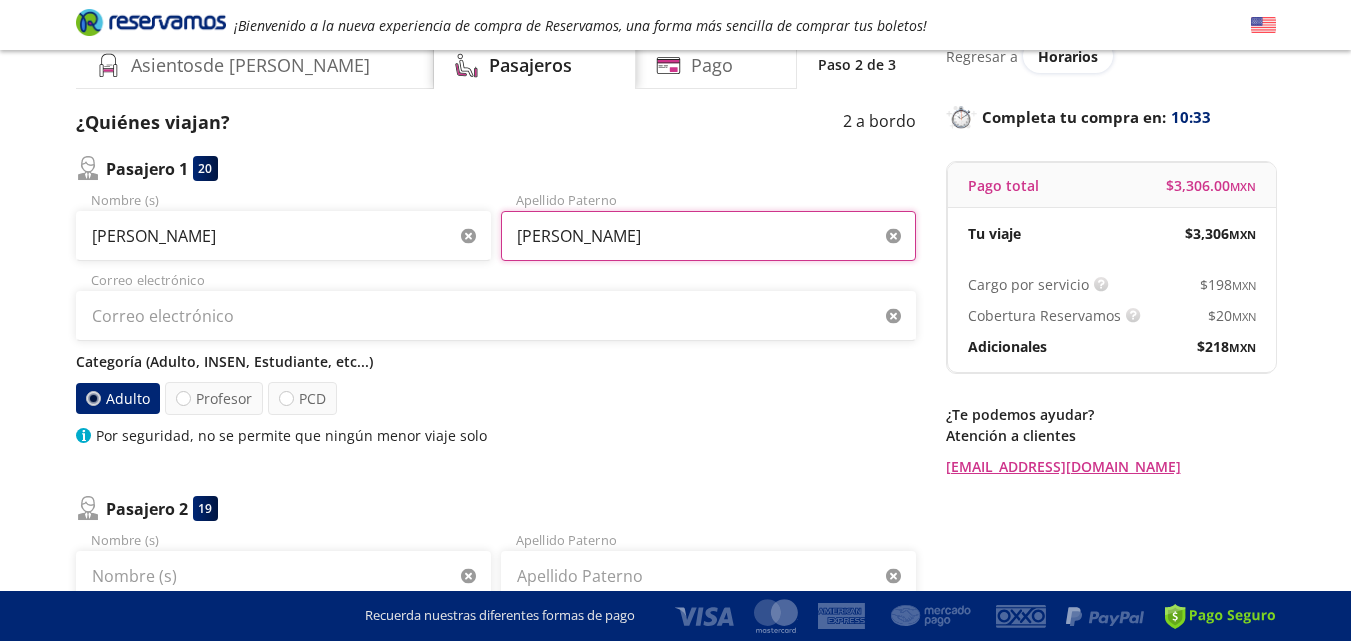 type on "[PERSON_NAME]" 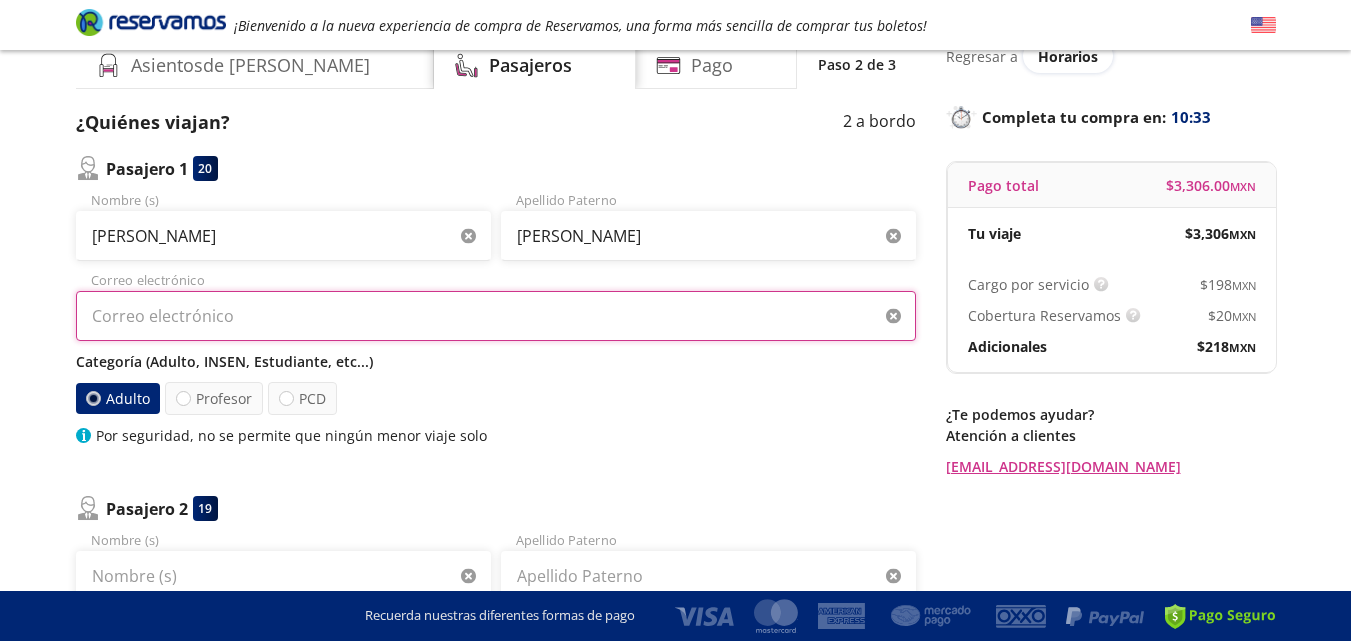 click on "Correo electrónico" at bounding box center (496, 316) 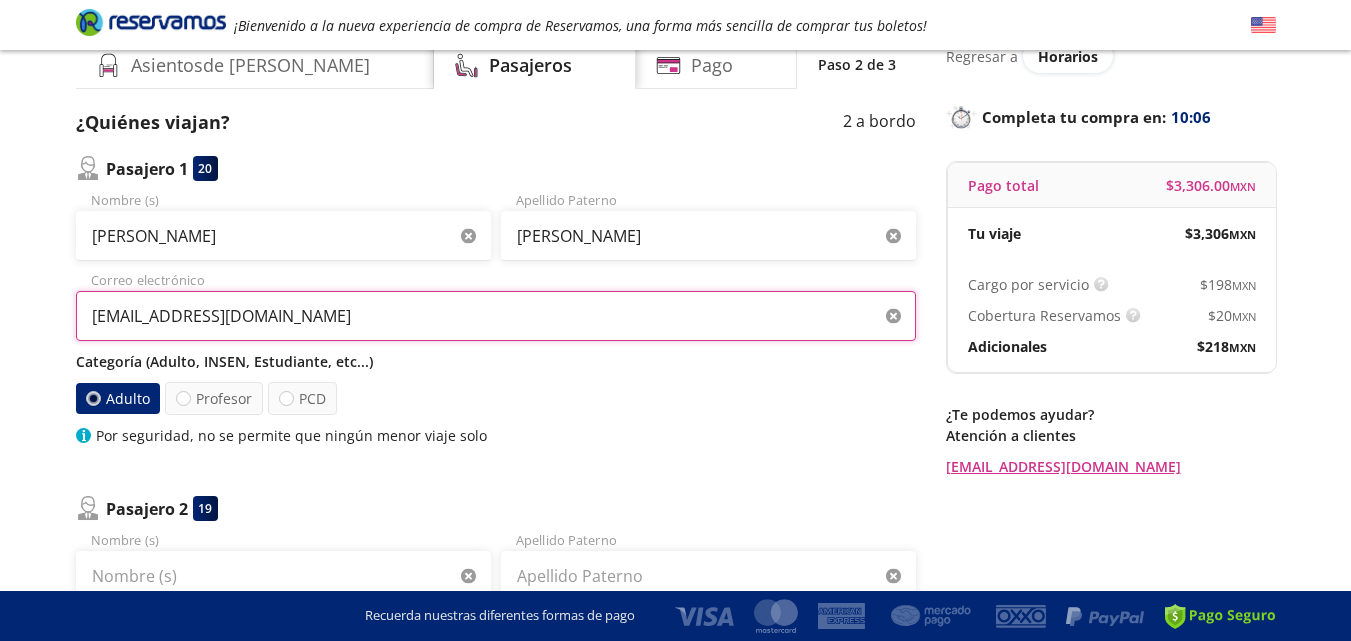type on "[EMAIL_ADDRESS][DOMAIN_NAME]" 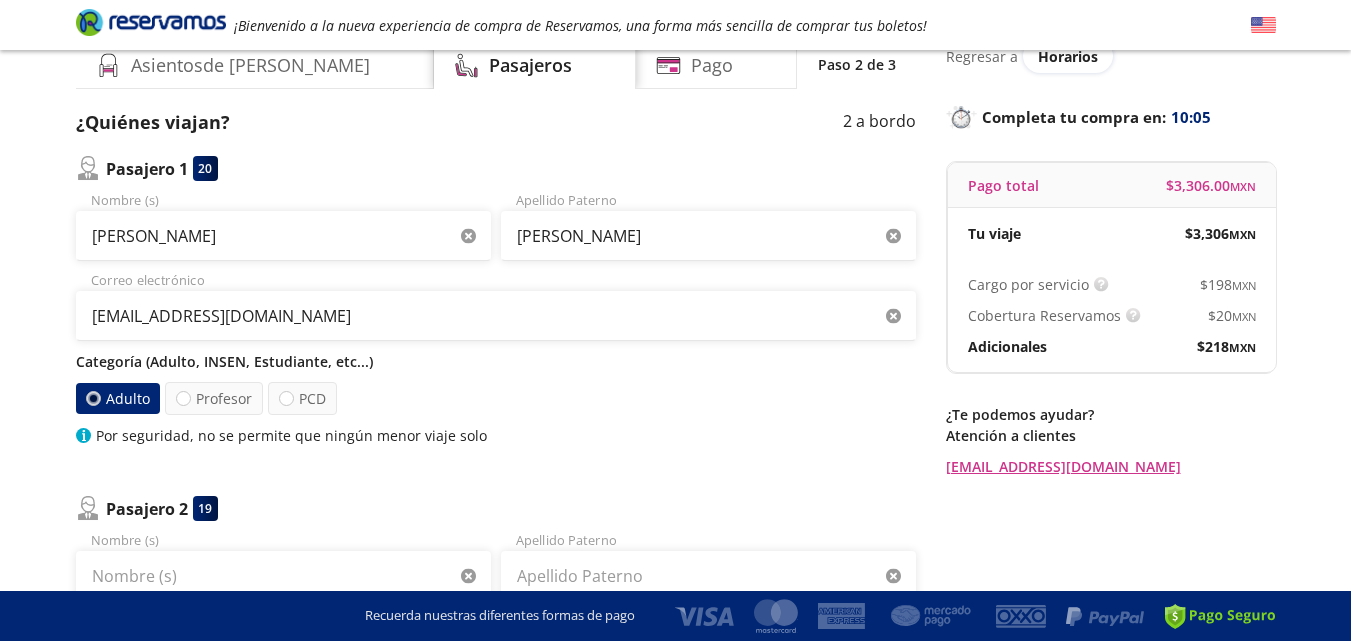 click on "Categoría (Adulto, INSEN, Estudiante, etc...)" at bounding box center [496, 361] 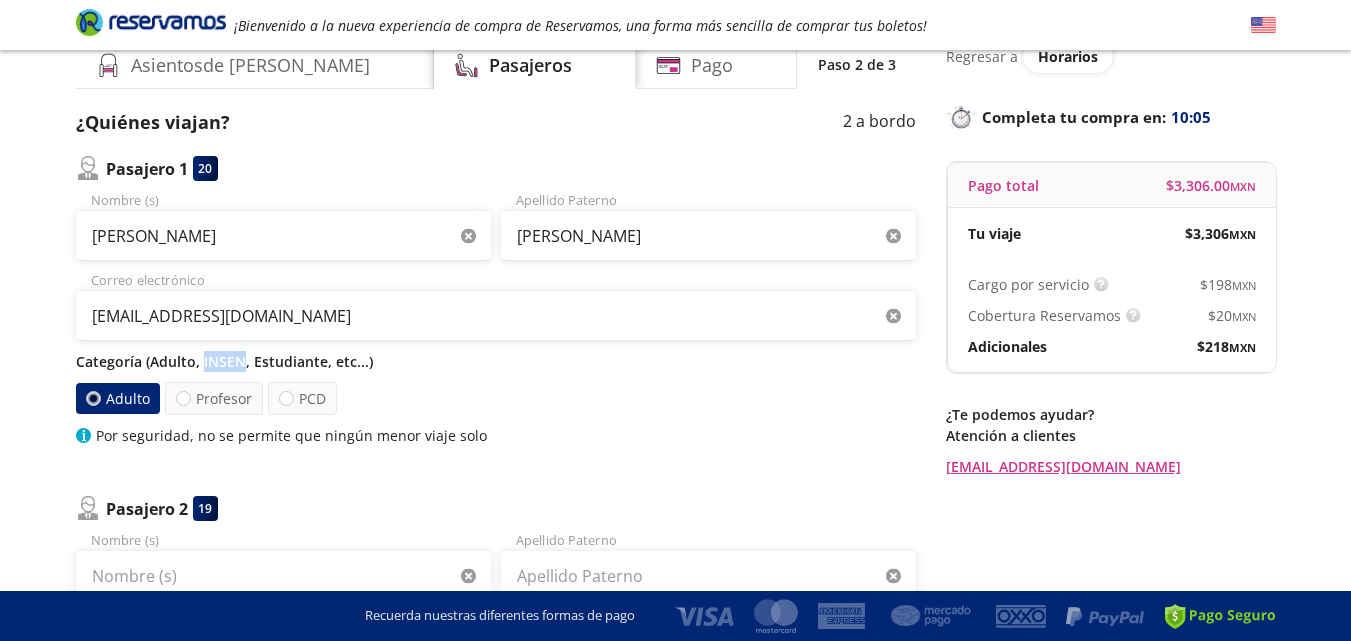 click on "Categoría (Adulto, INSEN, Estudiante, etc...)" at bounding box center [496, 361] 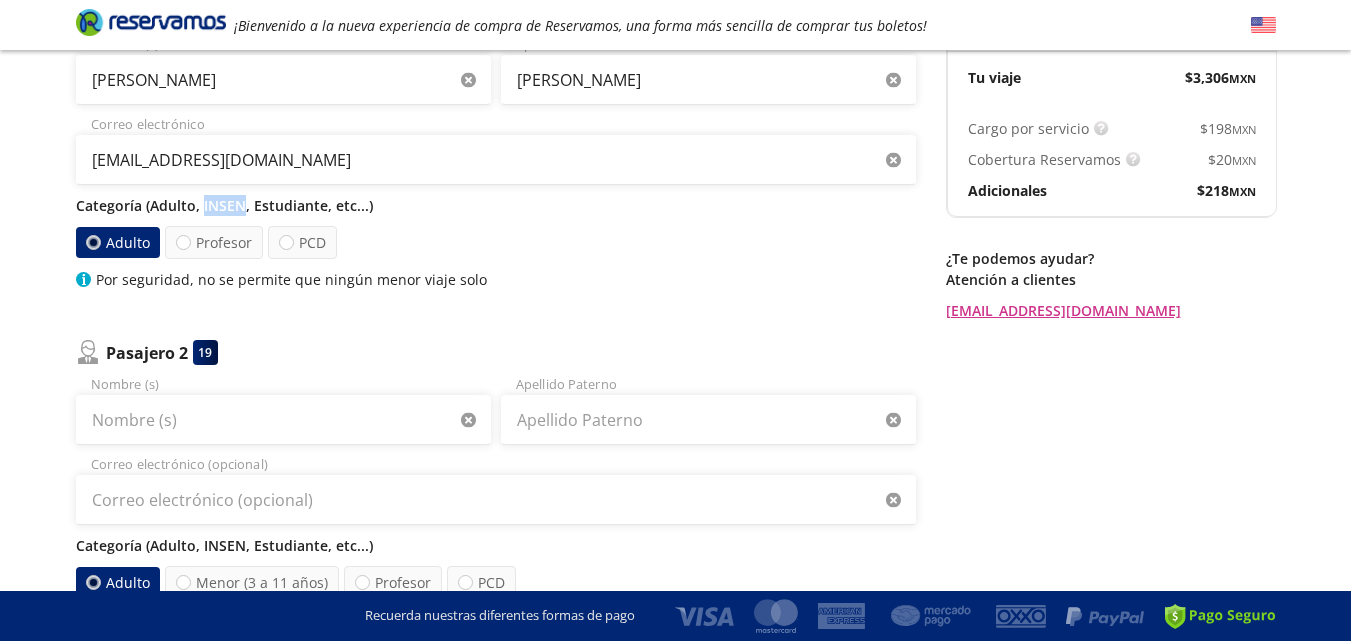 scroll, scrollTop: 247, scrollLeft: 0, axis: vertical 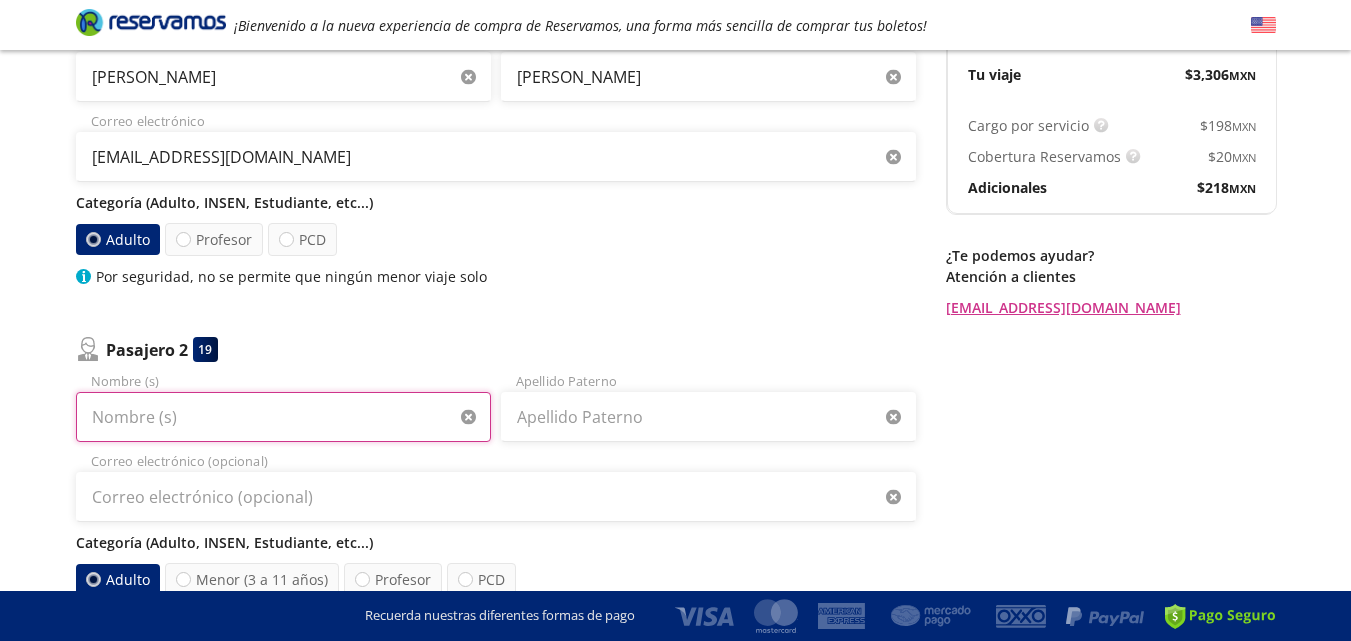 click on "Nombre (s)" at bounding box center (283, 417) 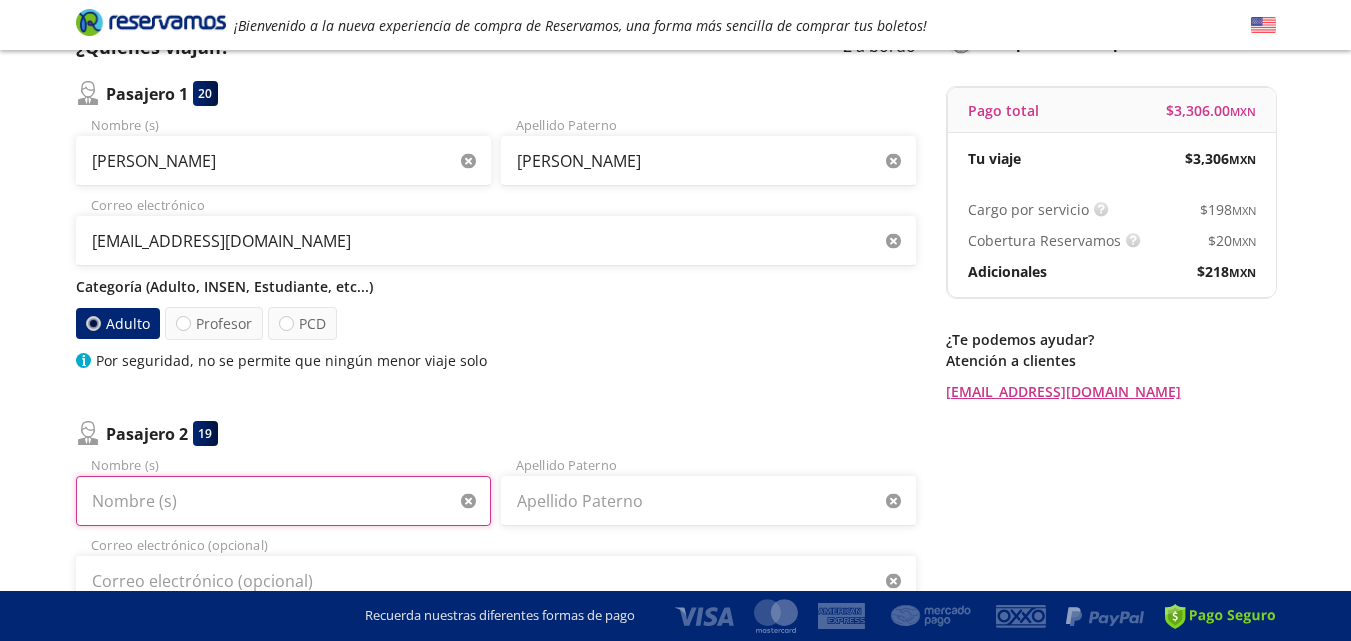 scroll, scrollTop: 162, scrollLeft: 0, axis: vertical 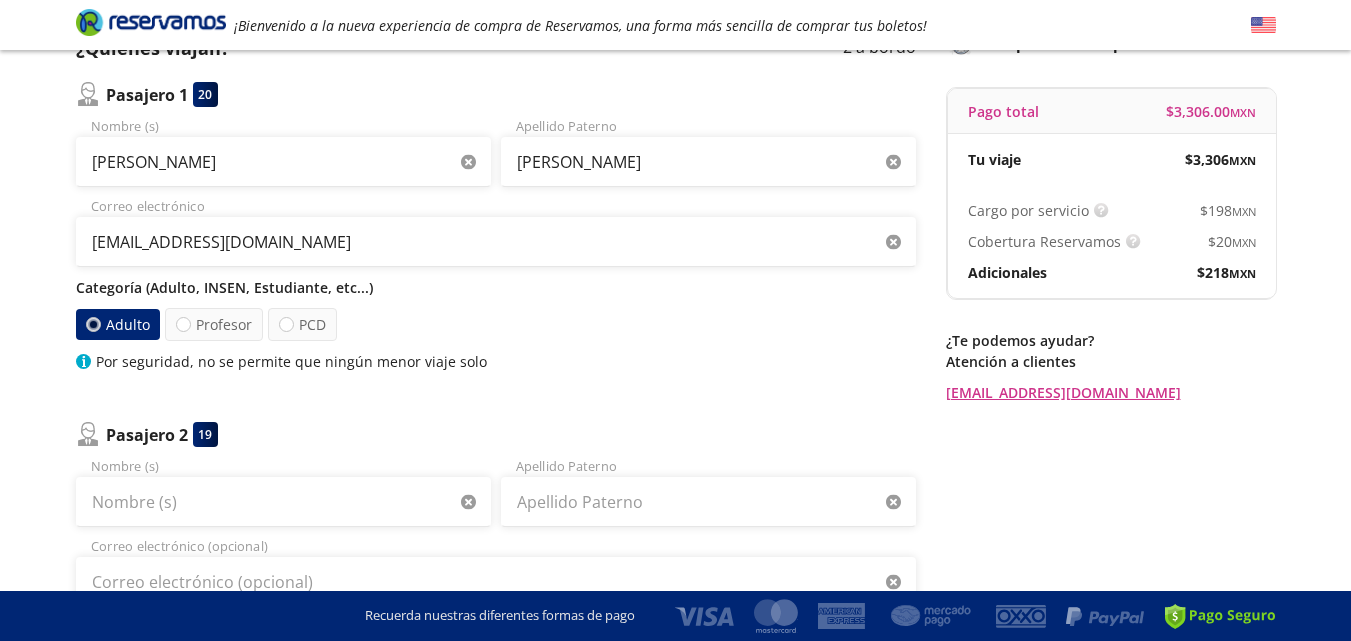 click on "Categoría (Adulto, INSEN, Estudiante, etc...)" at bounding box center [496, 287] 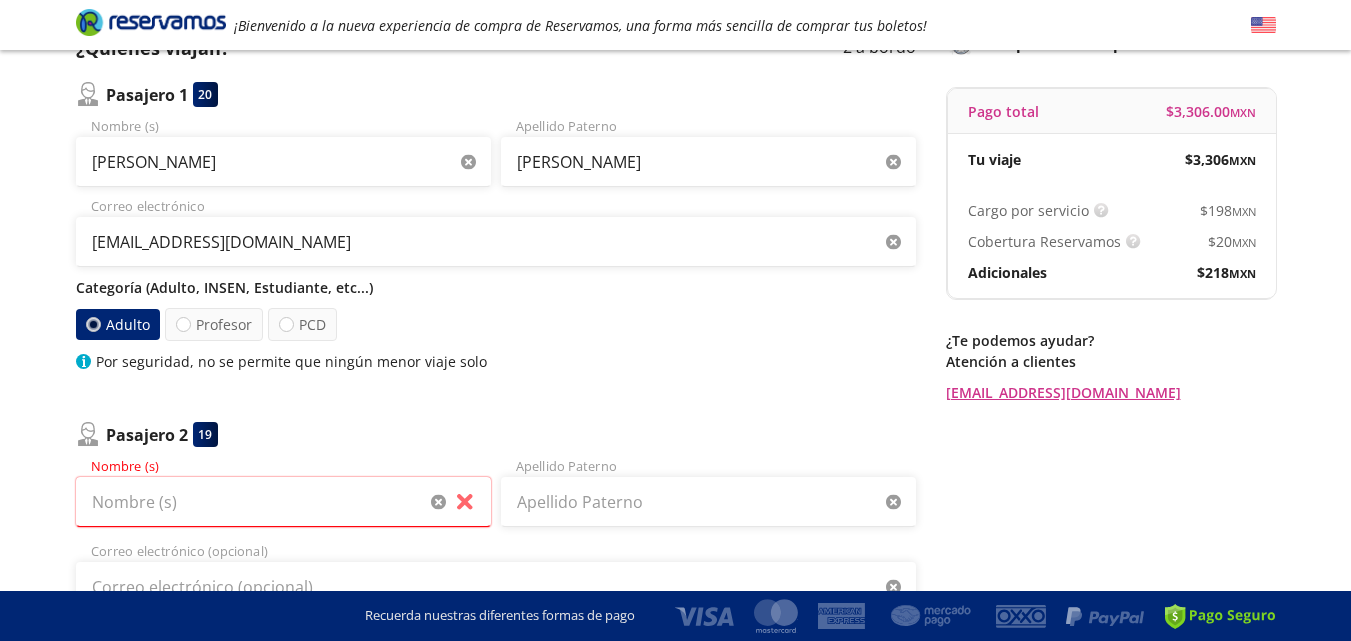 click on "Categoría (Adulto, INSEN, Estudiante, etc...)" at bounding box center (496, 287) 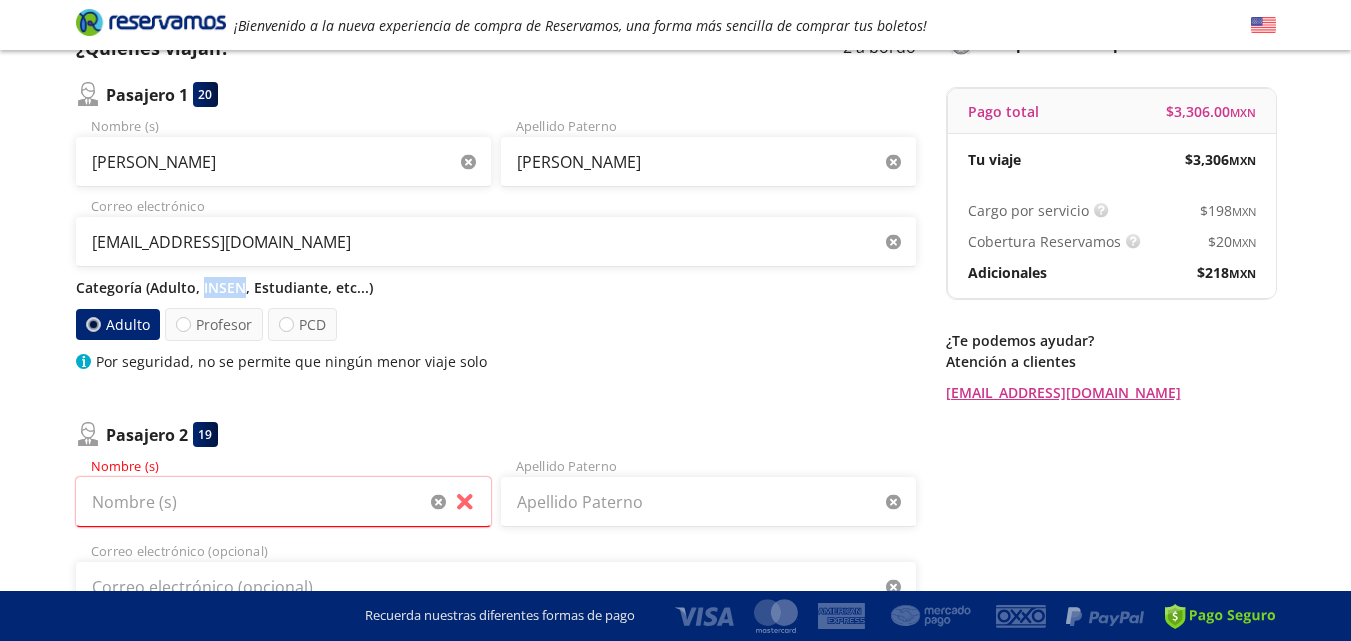 drag, startPoint x: 243, startPoint y: 285, endPoint x: 201, endPoint y: 288, distance: 42.107006 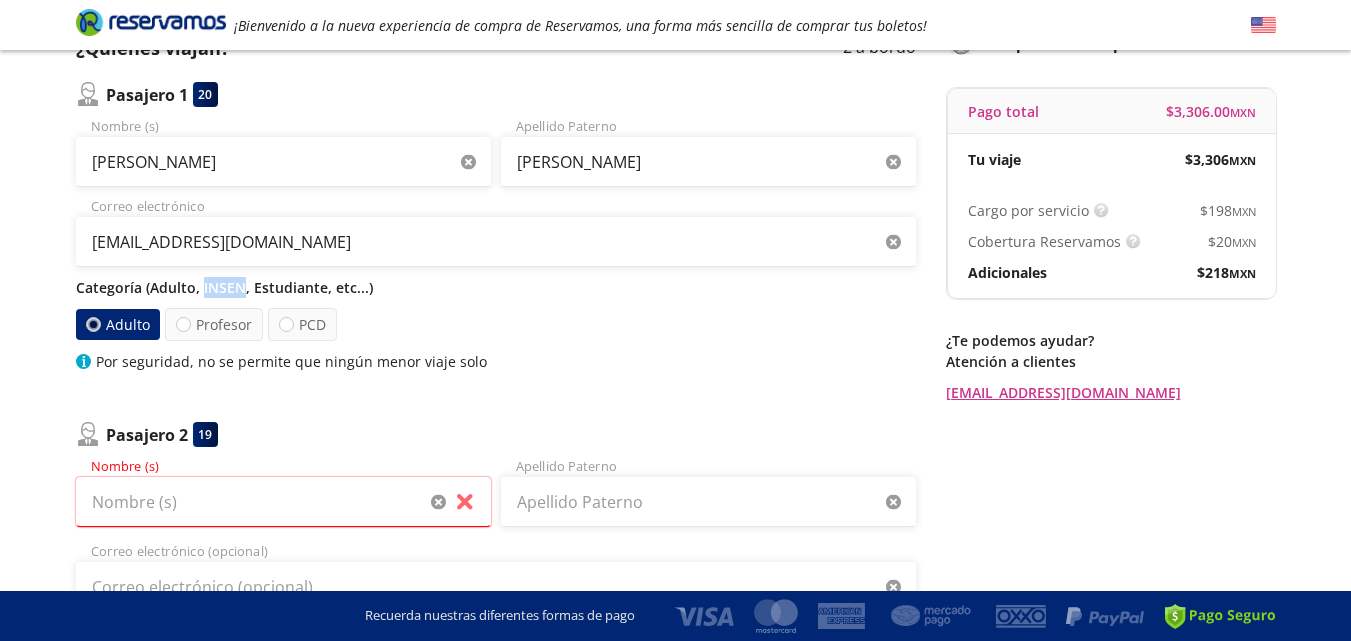 click on "Categoría (Adulto, INSEN, Estudiante, etc...)" at bounding box center (496, 287) 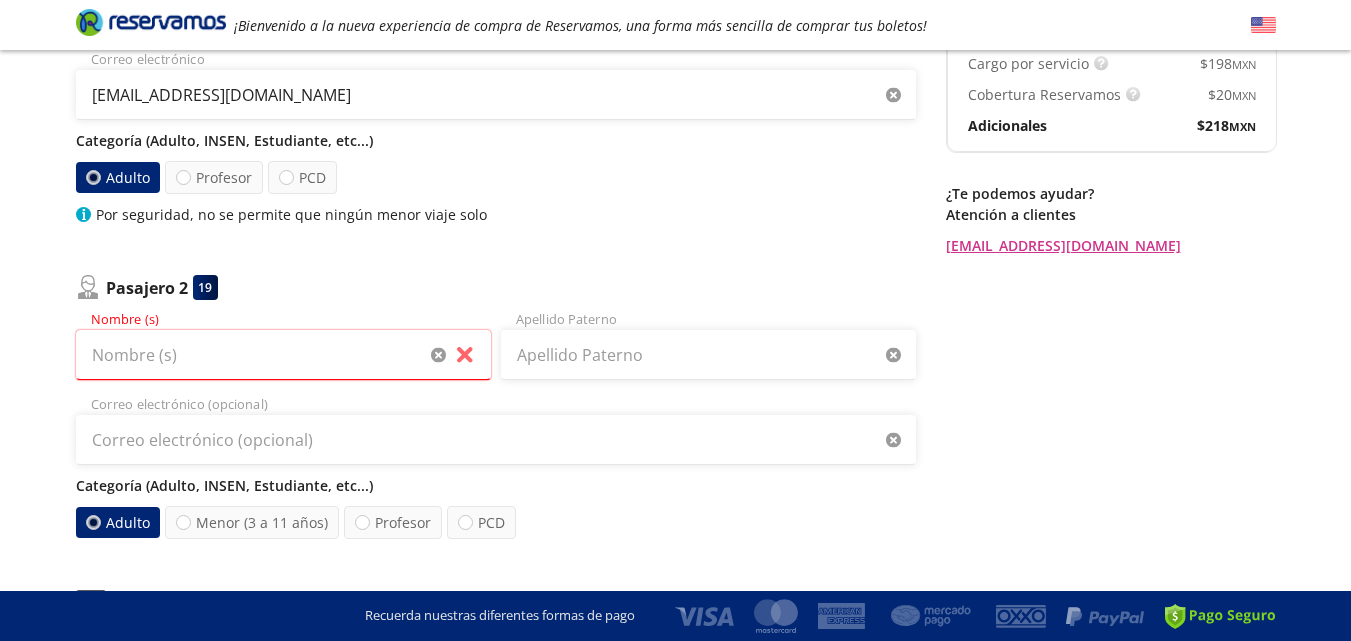 scroll, scrollTop: 310, scrollLeft: 0, axis: vertical 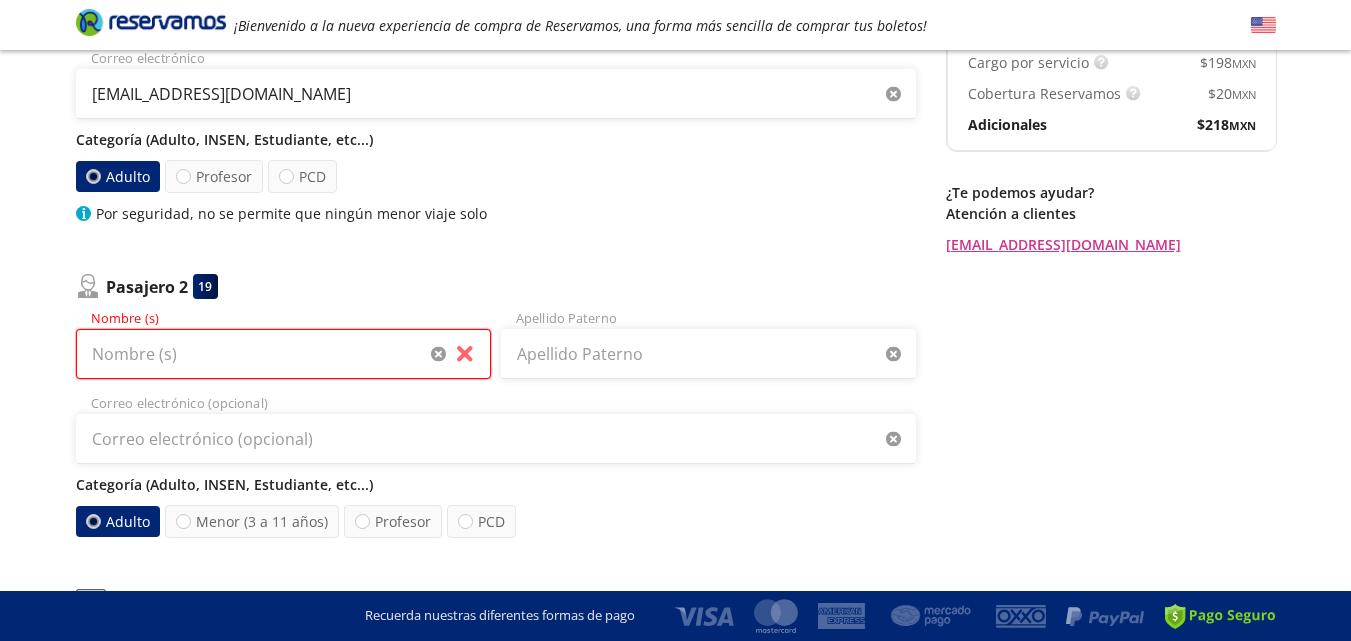 click on "Nombre (s)" at bounding box center [283, 354] 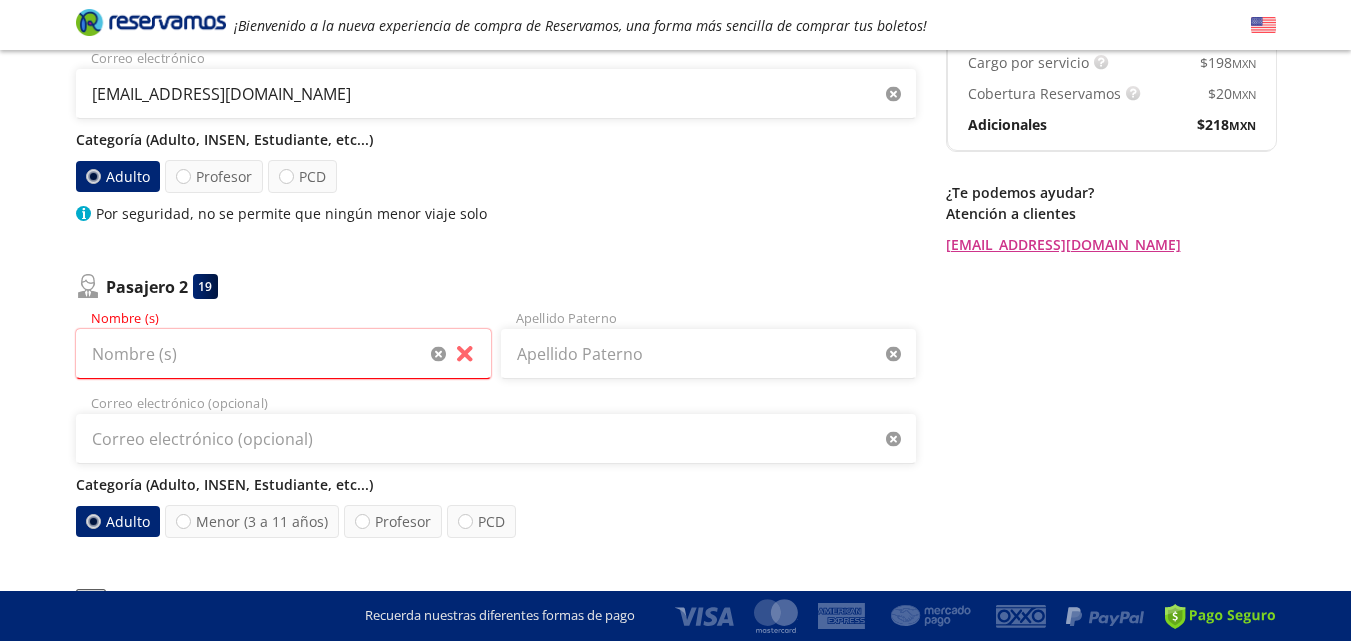 click on "Adulto" at bounding box center [117, 521] 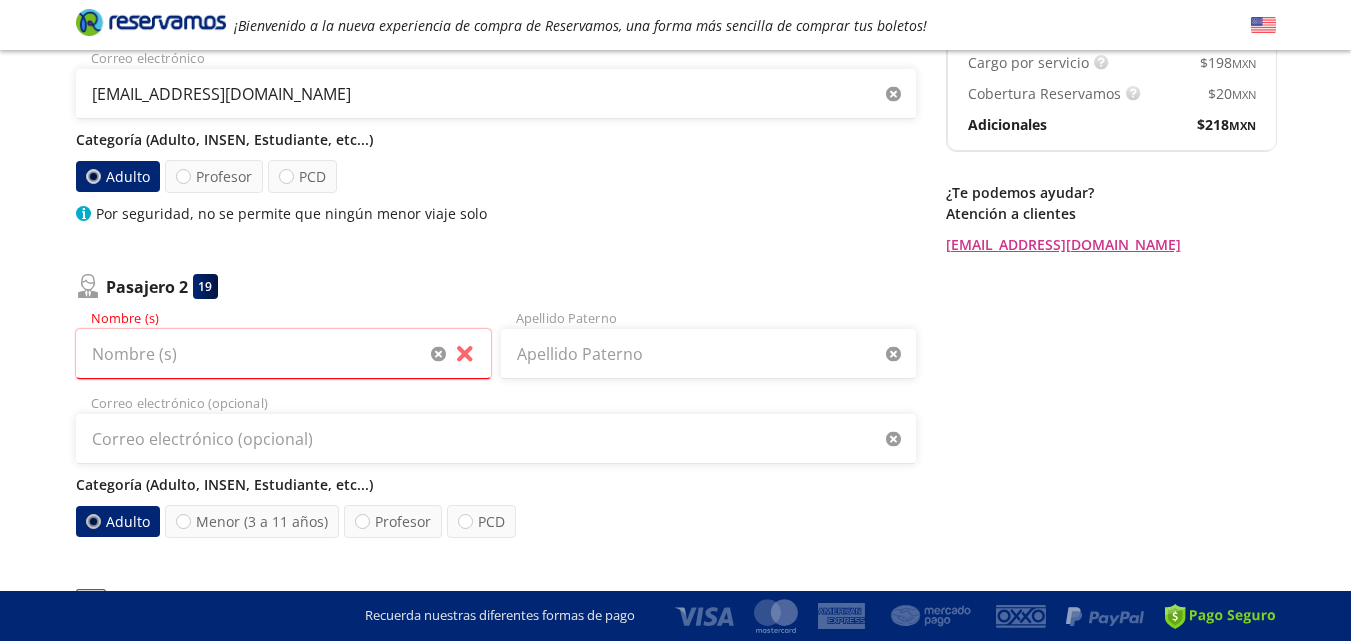 click at bounding box center (92, 521) 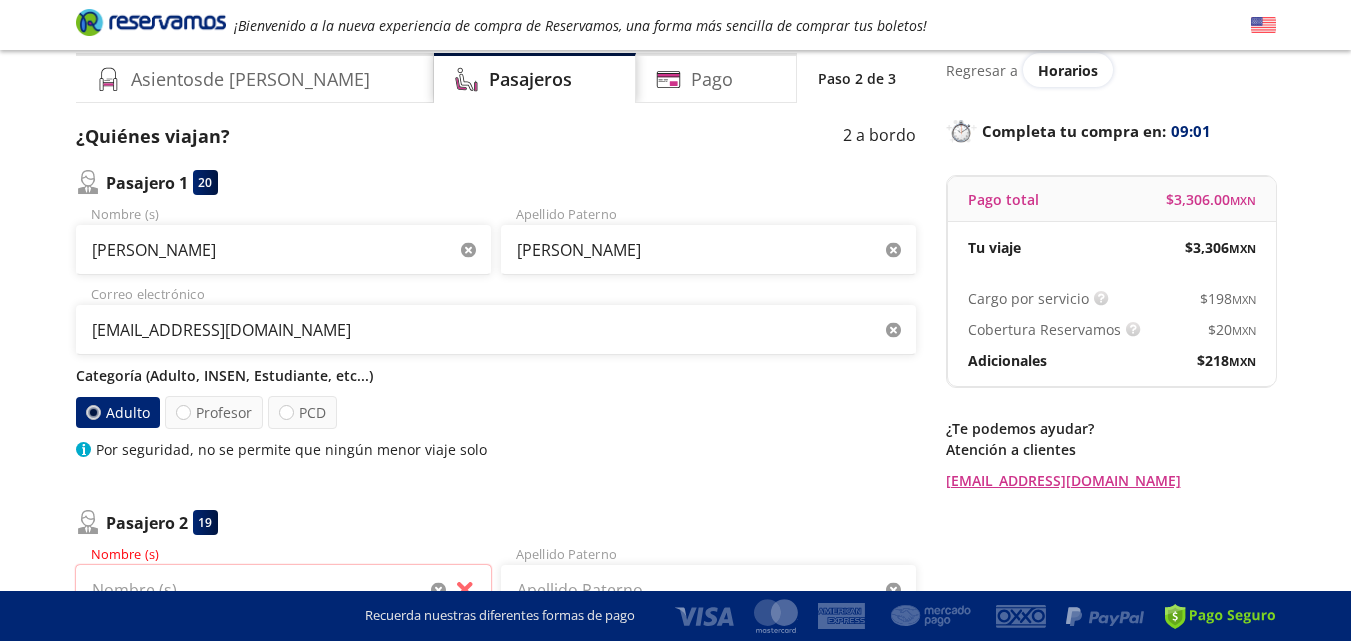scroll, scrollTop: 0, scrollLeft: 0, axis: both 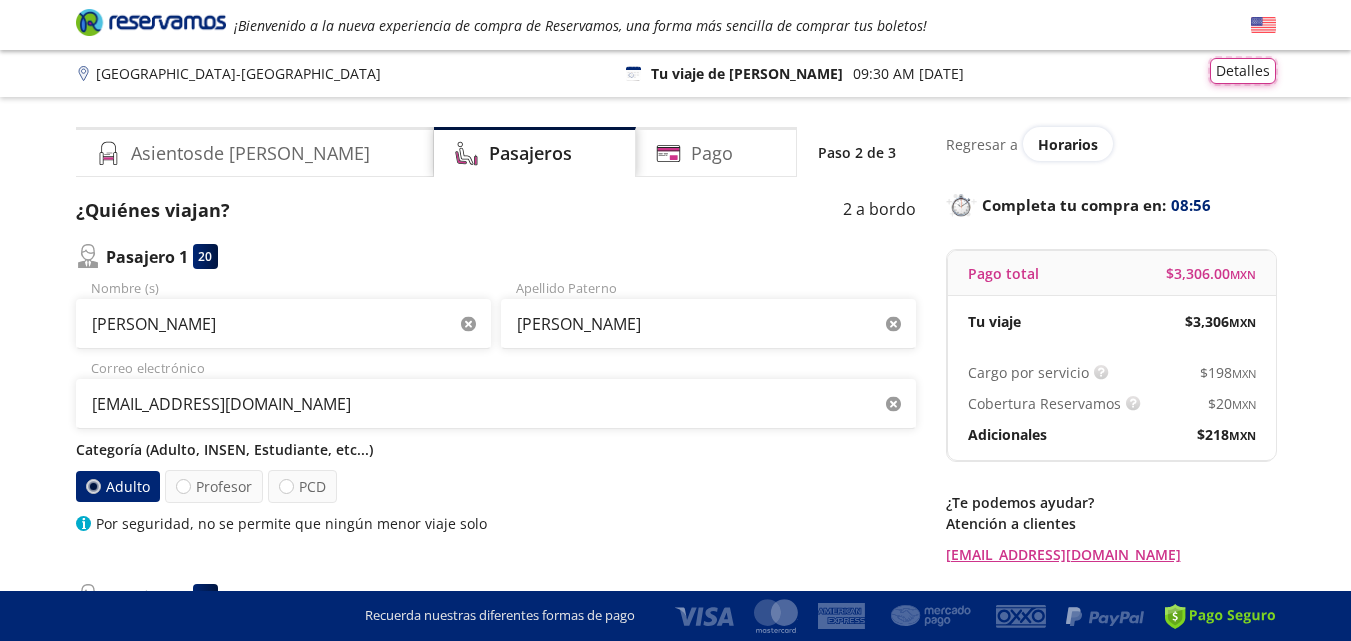 click on "Detalles" at bounding box center [1243, 71] 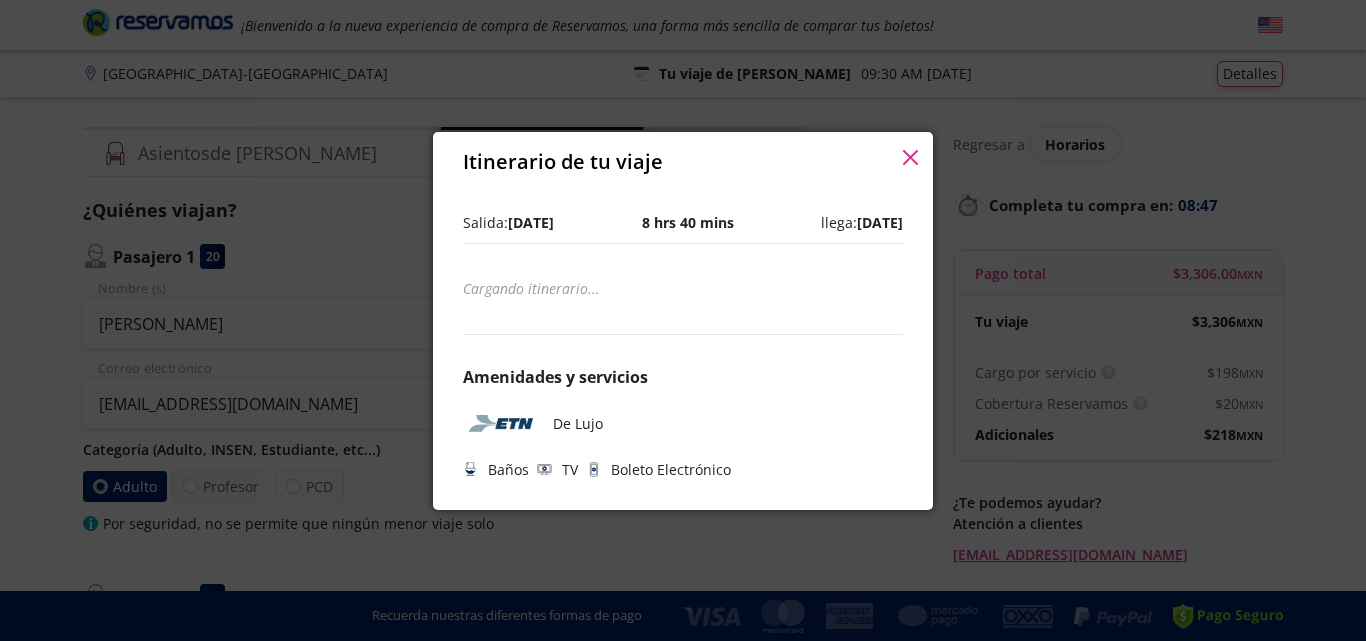 click 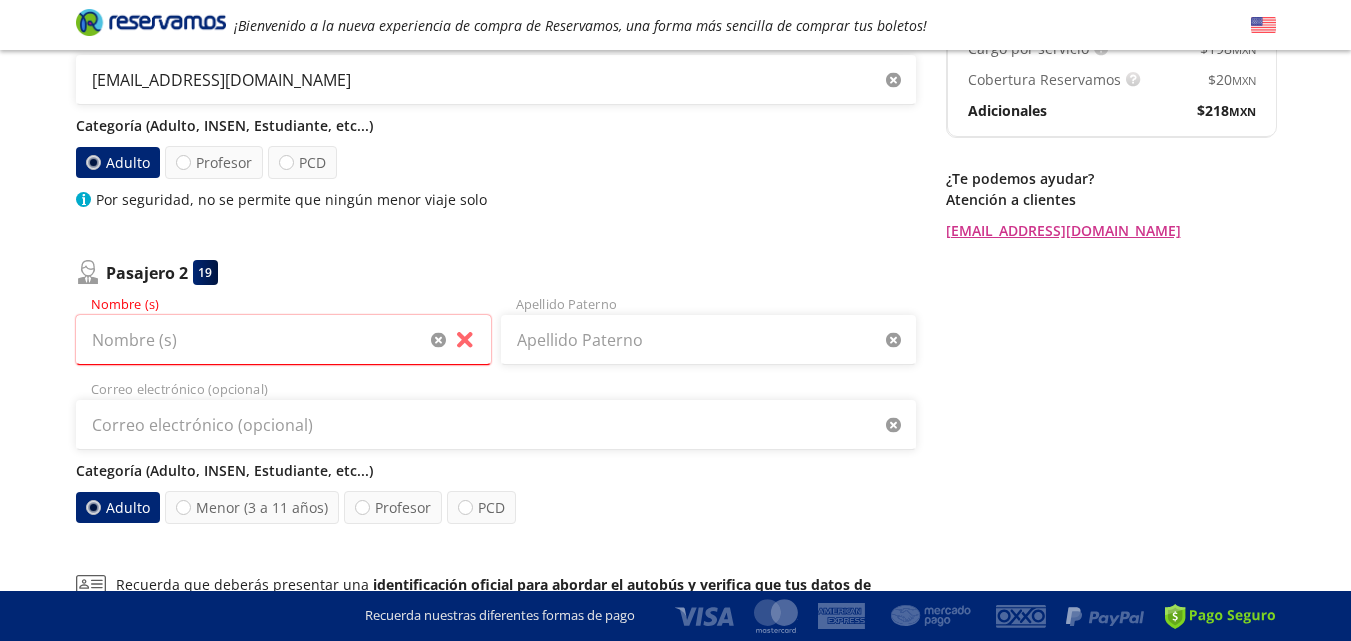scroll, scrollTop: 331, scrollLeft: 0, axis: vertical 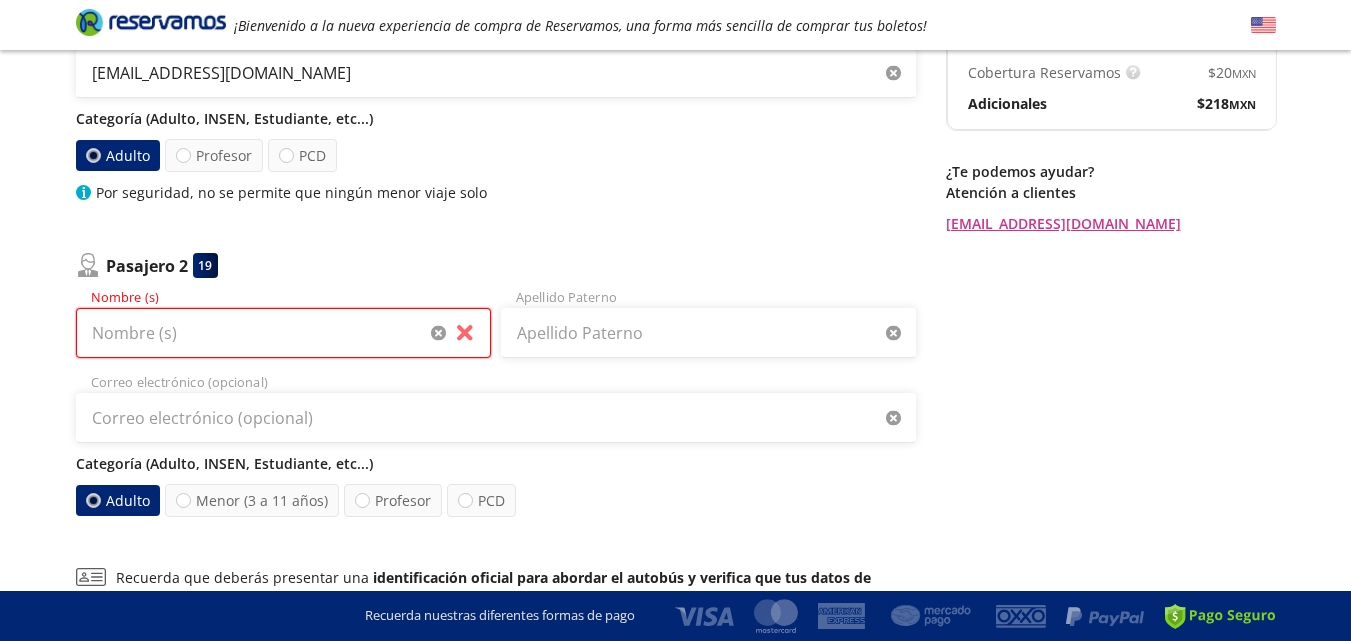 click on "Nombre (s)" at bounding box center [283, 333] 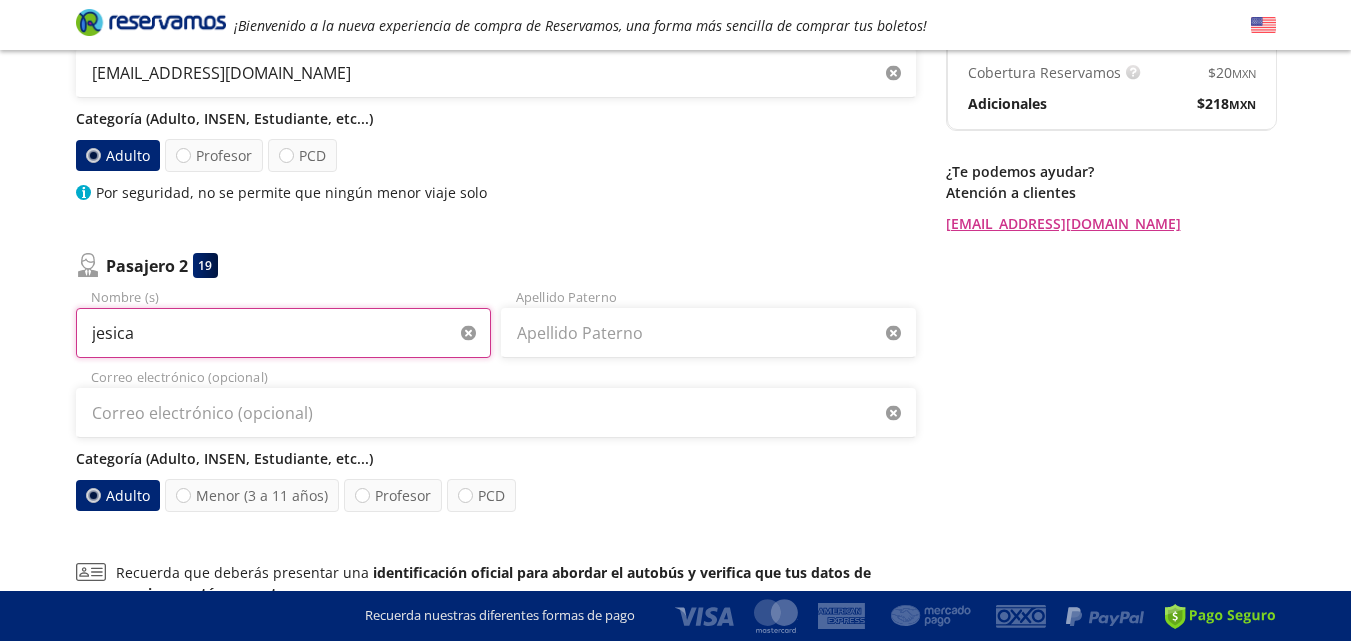 type on "jesica" 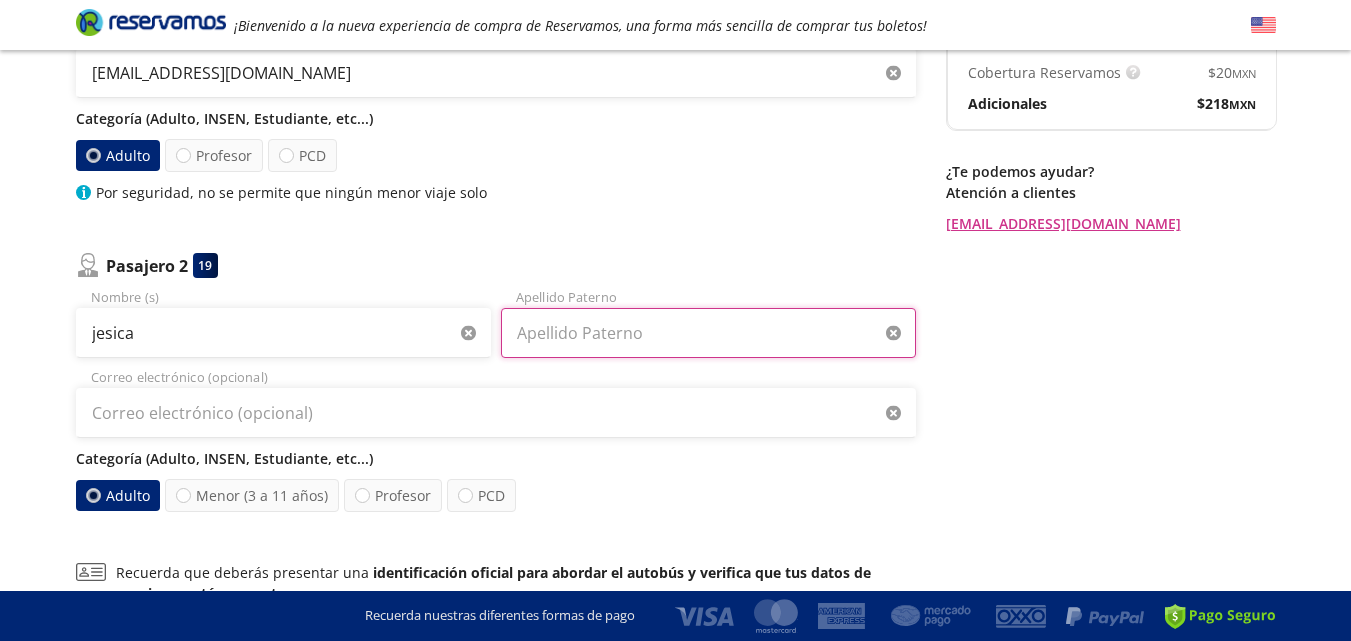 click on "Apellido Paterno" at bounding box center [708, 333] 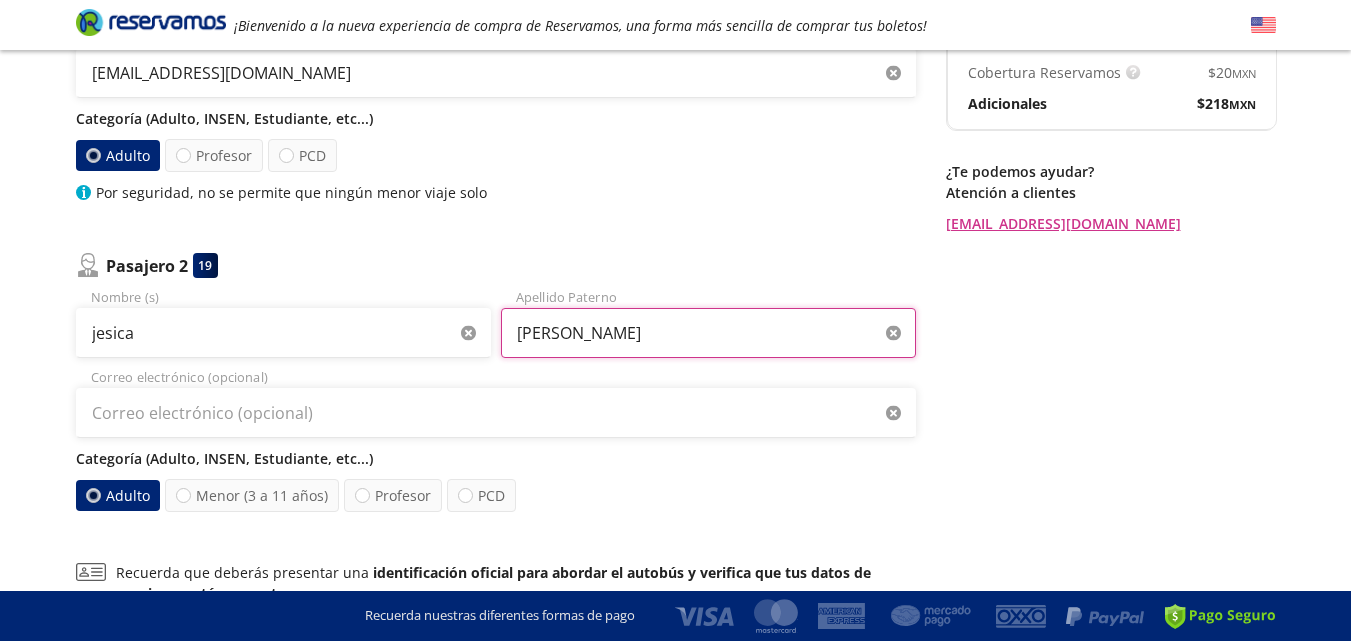 type on "[PERSON_NAME]" 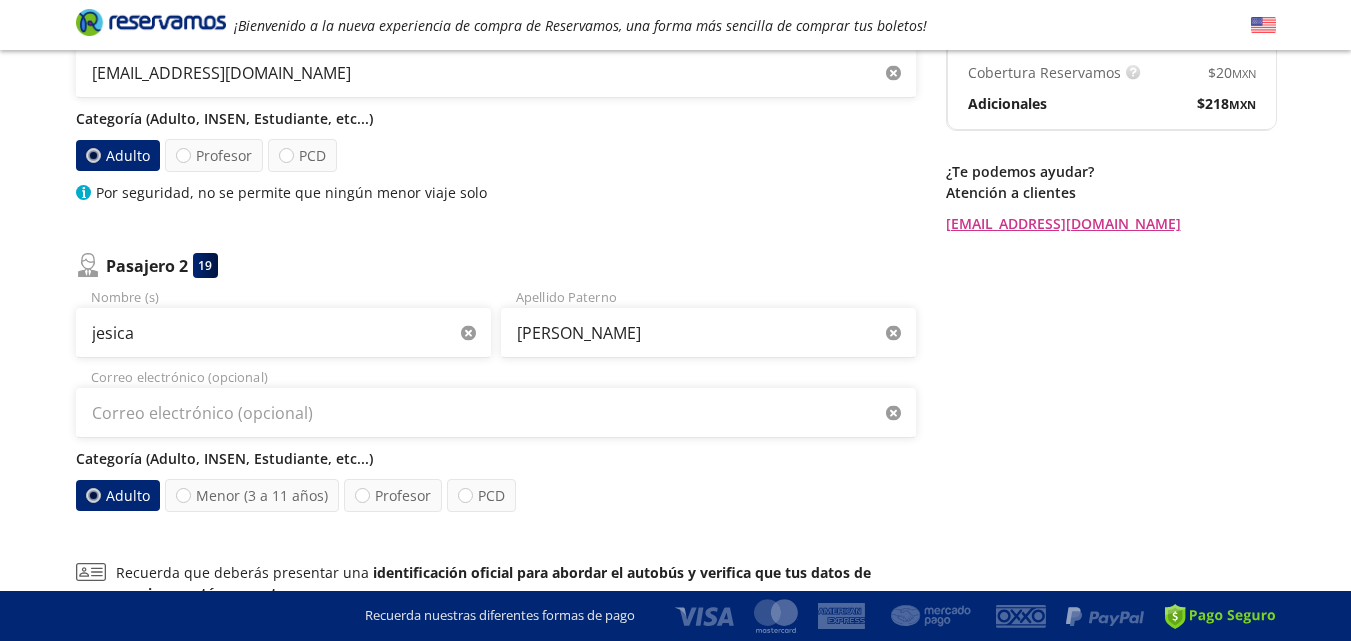 click on "Correo electrónico (opcional)" at bounding box center (496, 403) 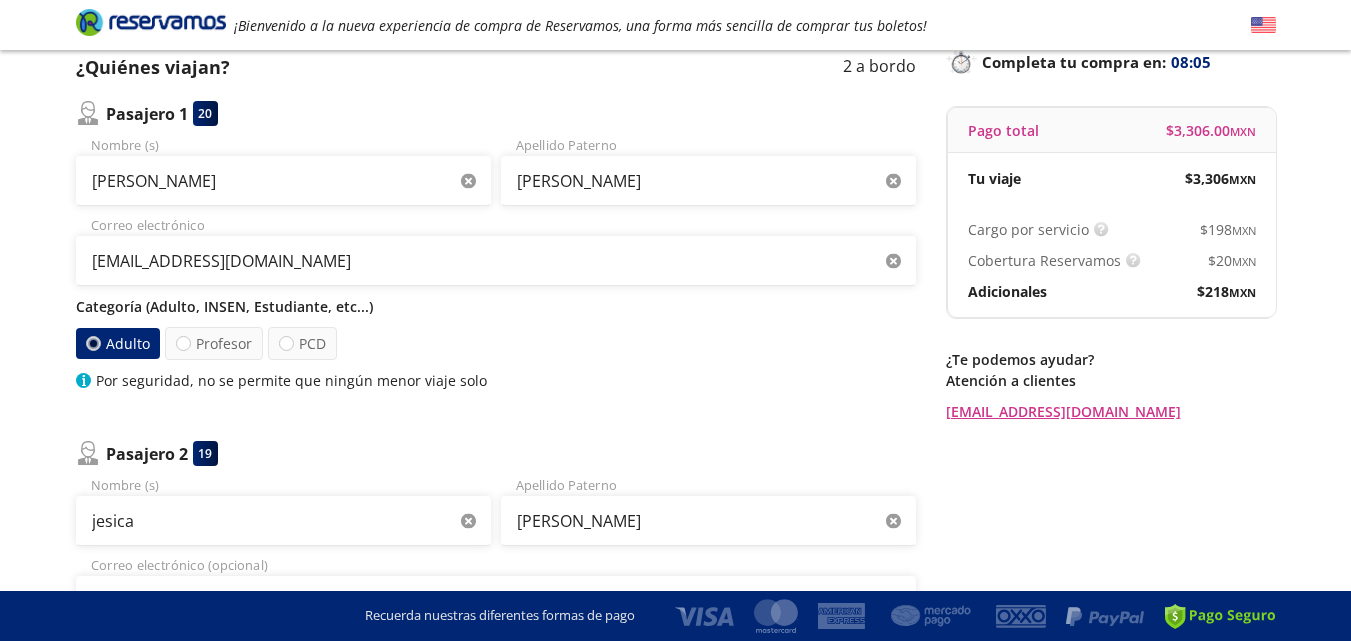 scroll, scrollTop: 140, scrollLeft: 0, axis: vertical 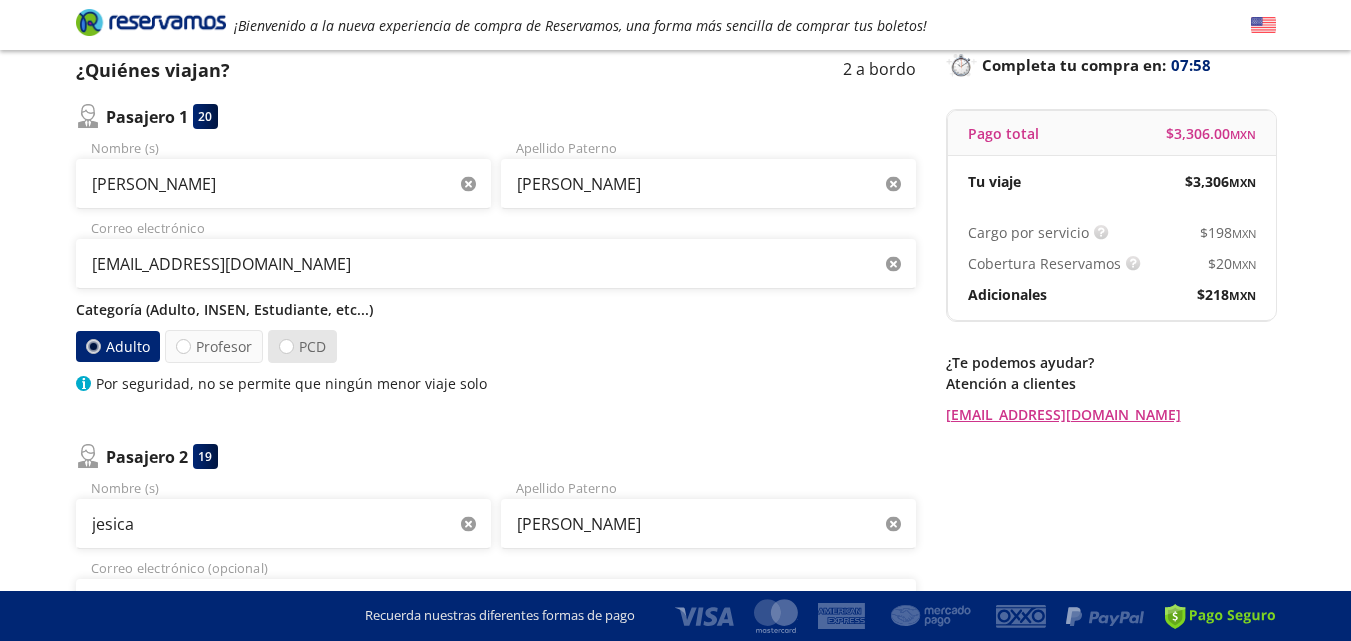 click on "PCD" at bounding box center [302, 346] 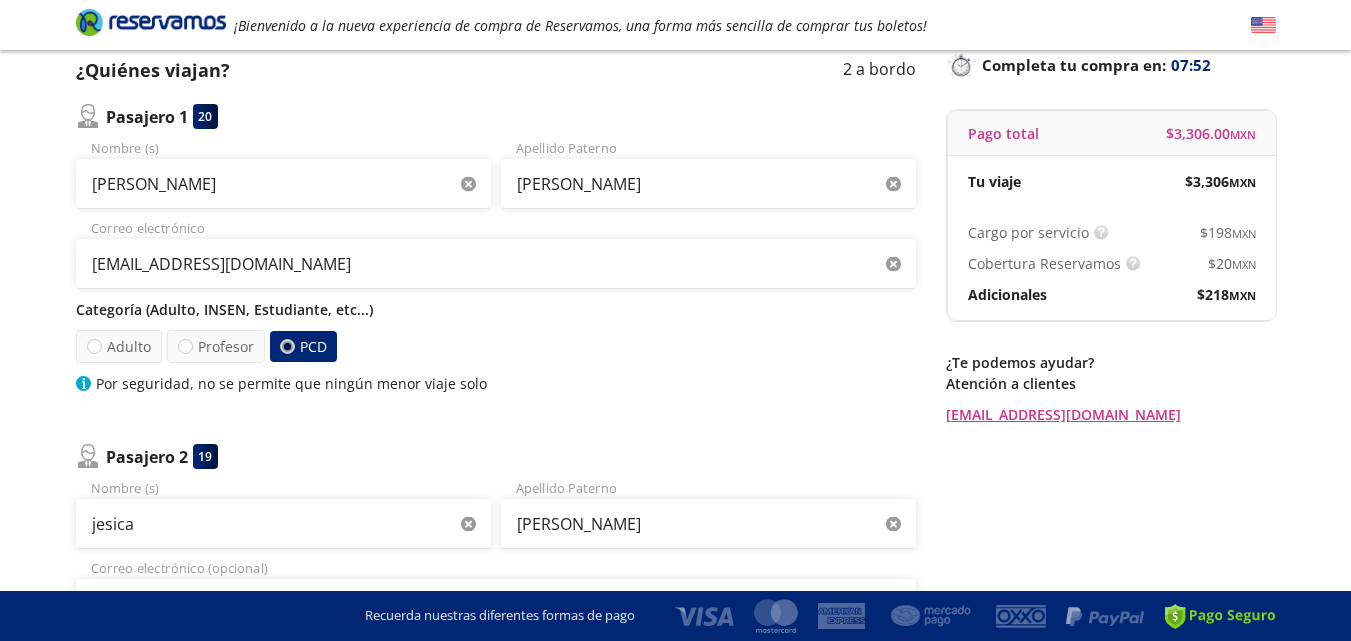 click on "Categoría (Adulto, INSEN, Estudiante, etc...)" at bounding box center (496, 309) 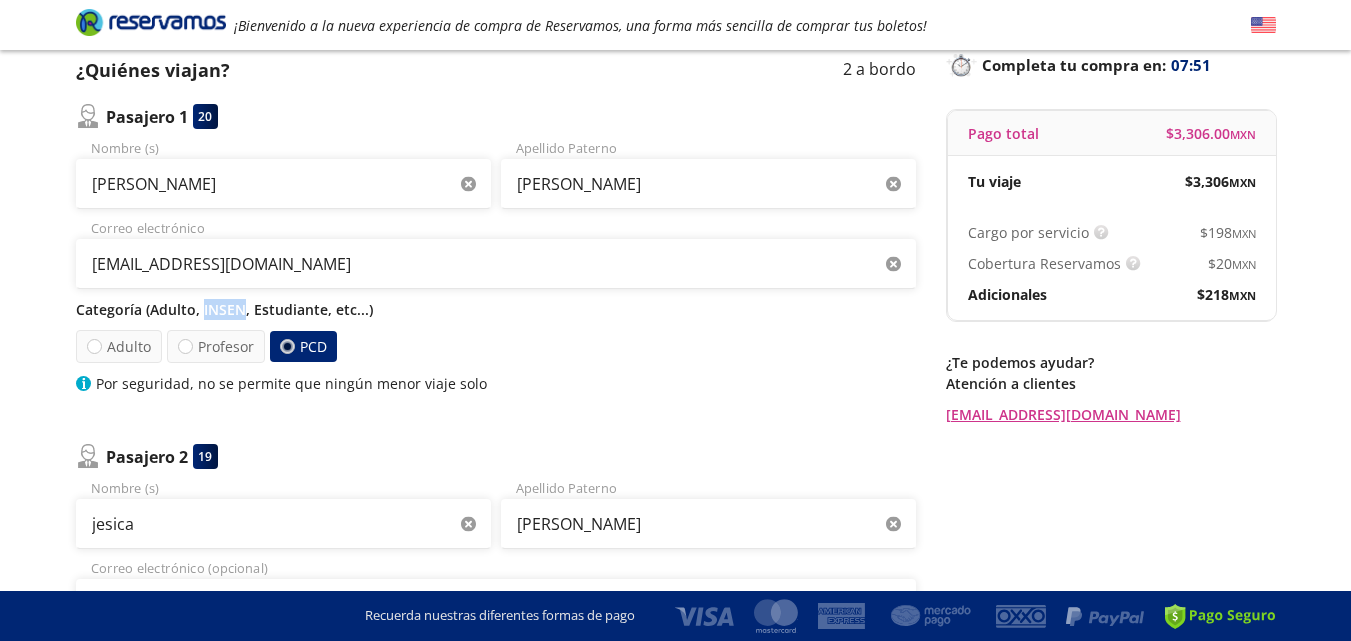 click on "Categoría (Adulto, INSEN, Estudiante, etc...)" at bounding box center [496, 309] 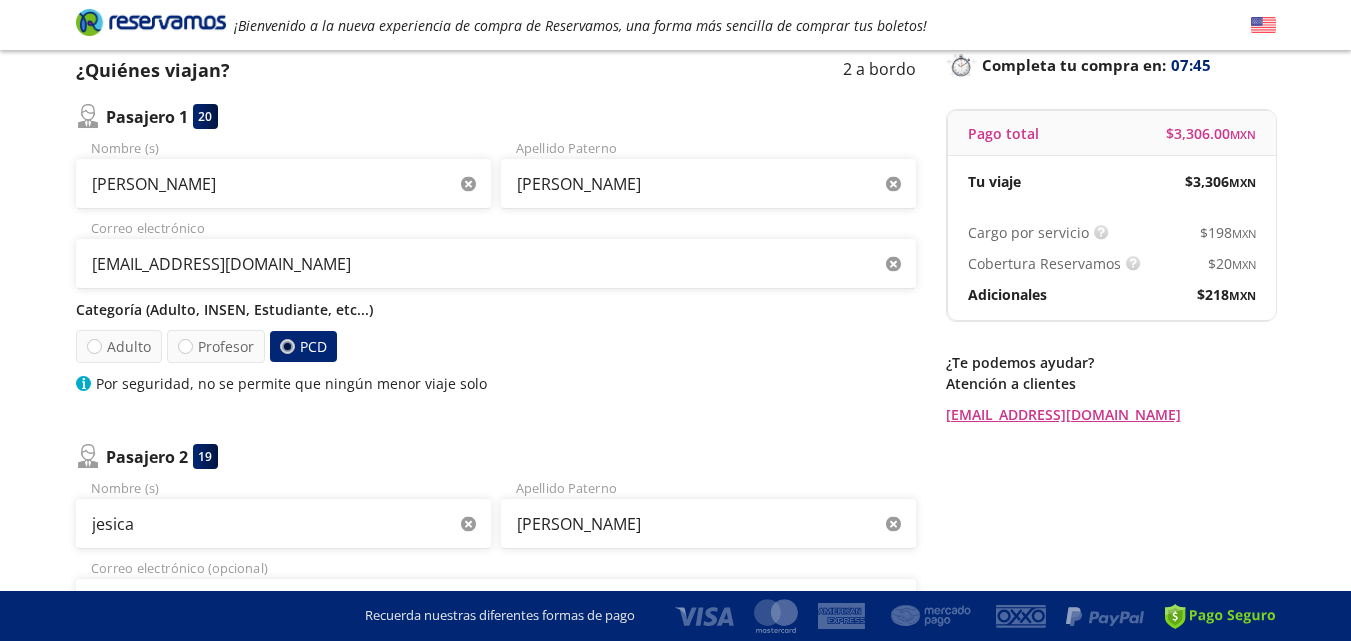 click on "PCD" at bounding box center (302, 346) 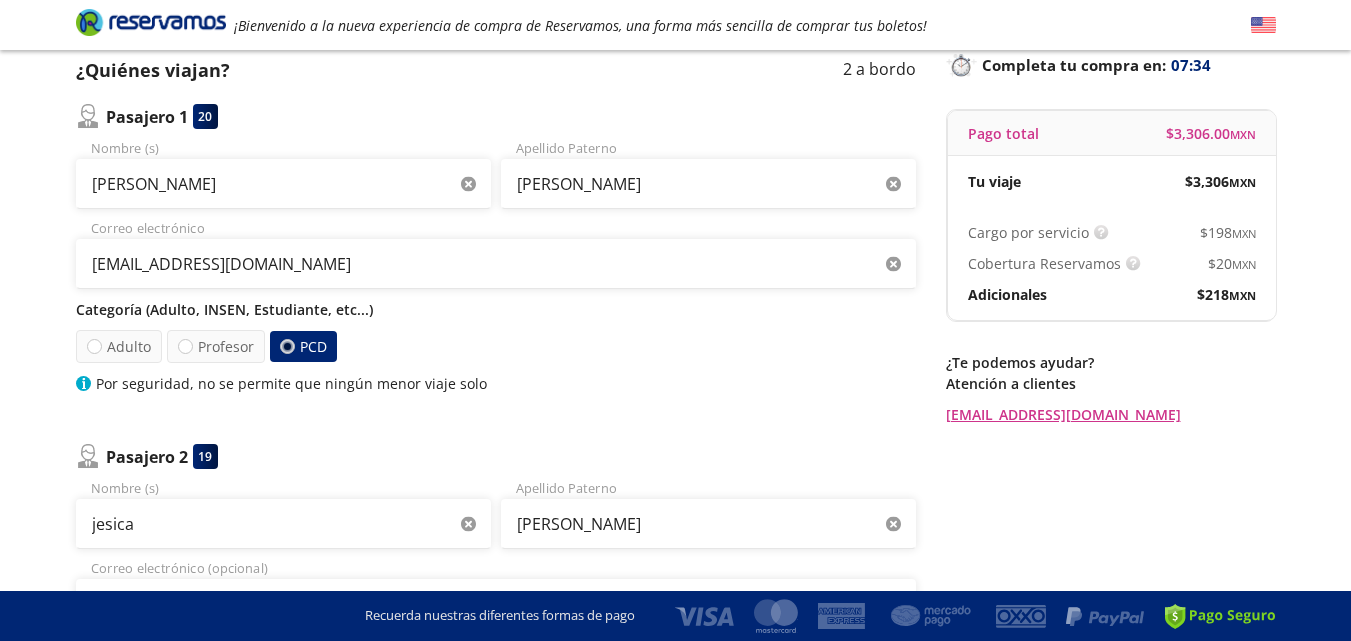 click on "Categoría (Adulto, INSEN, Estudiante, etc...)" at bounding box center (496, 309) 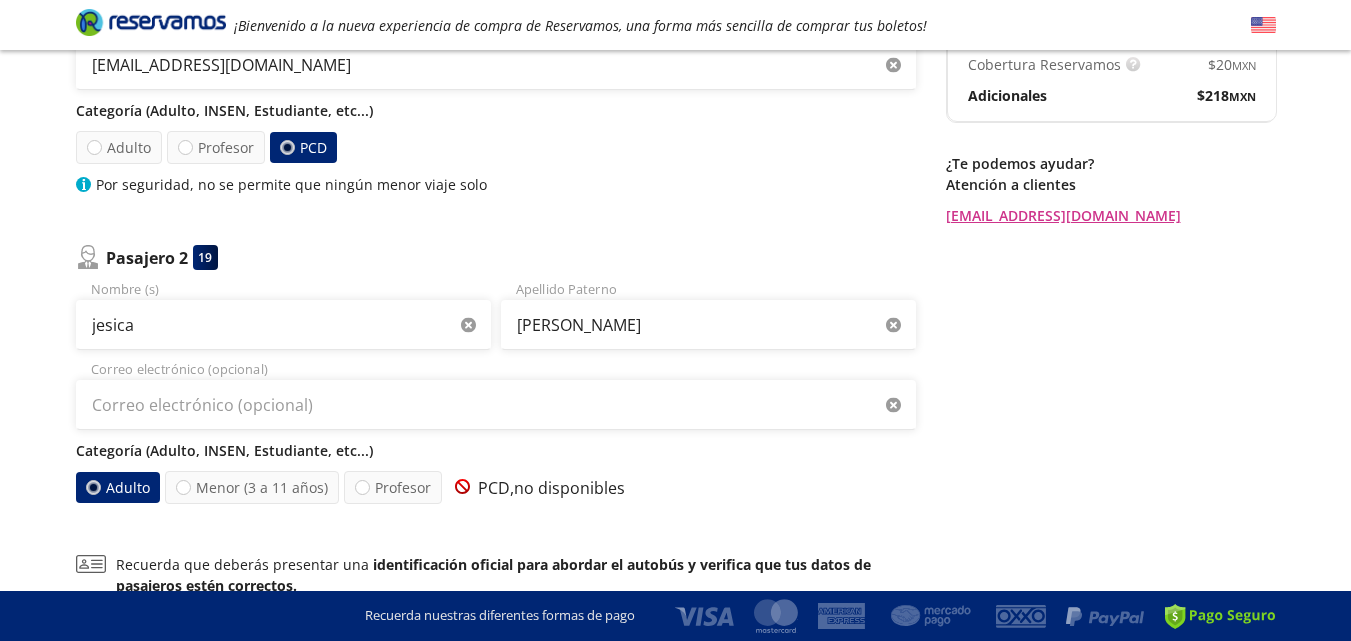 scroll, scrollTop: 306, scrollLeft: 0, axis: vertical 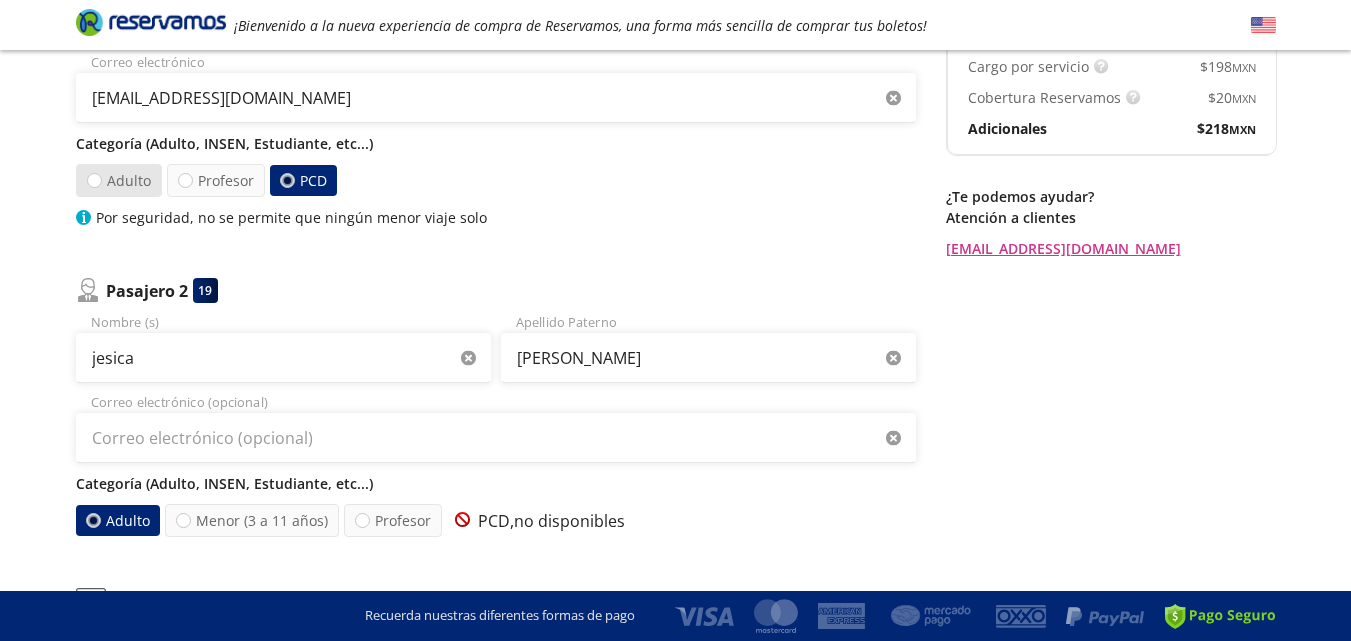click on "Adulto" at bounding box center [118, 180] 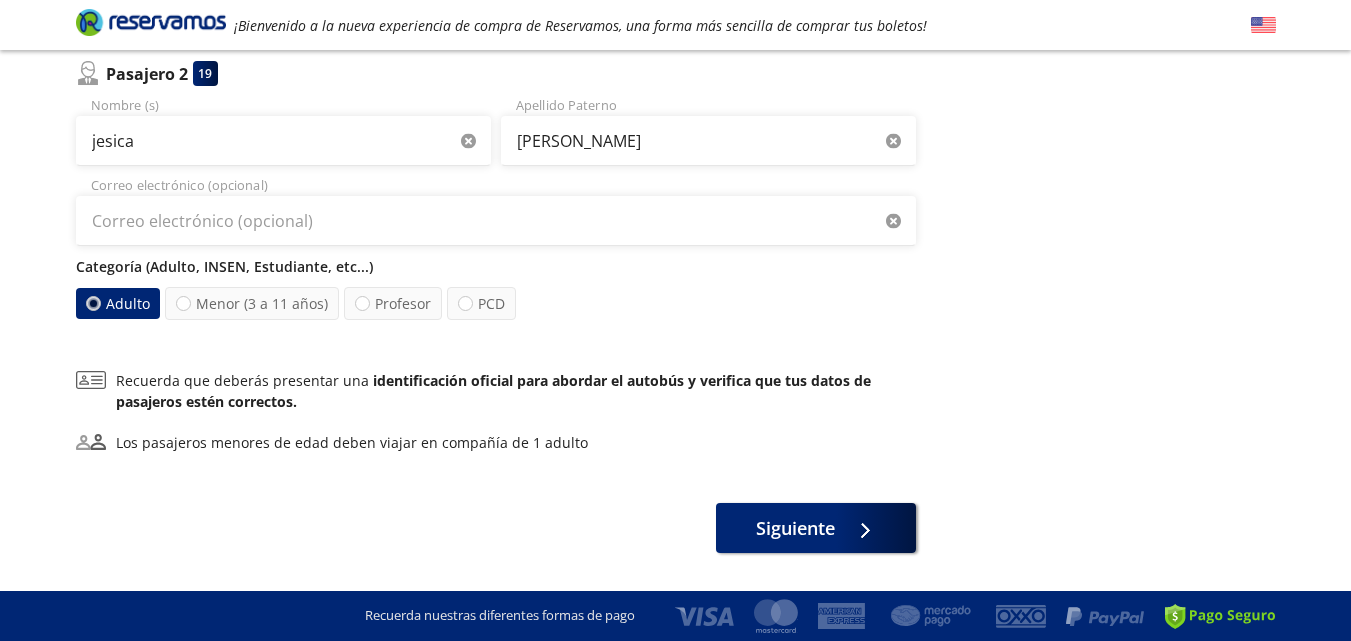 scroll, scrollTop: 524, scrollLeft: 0, axis: vertical 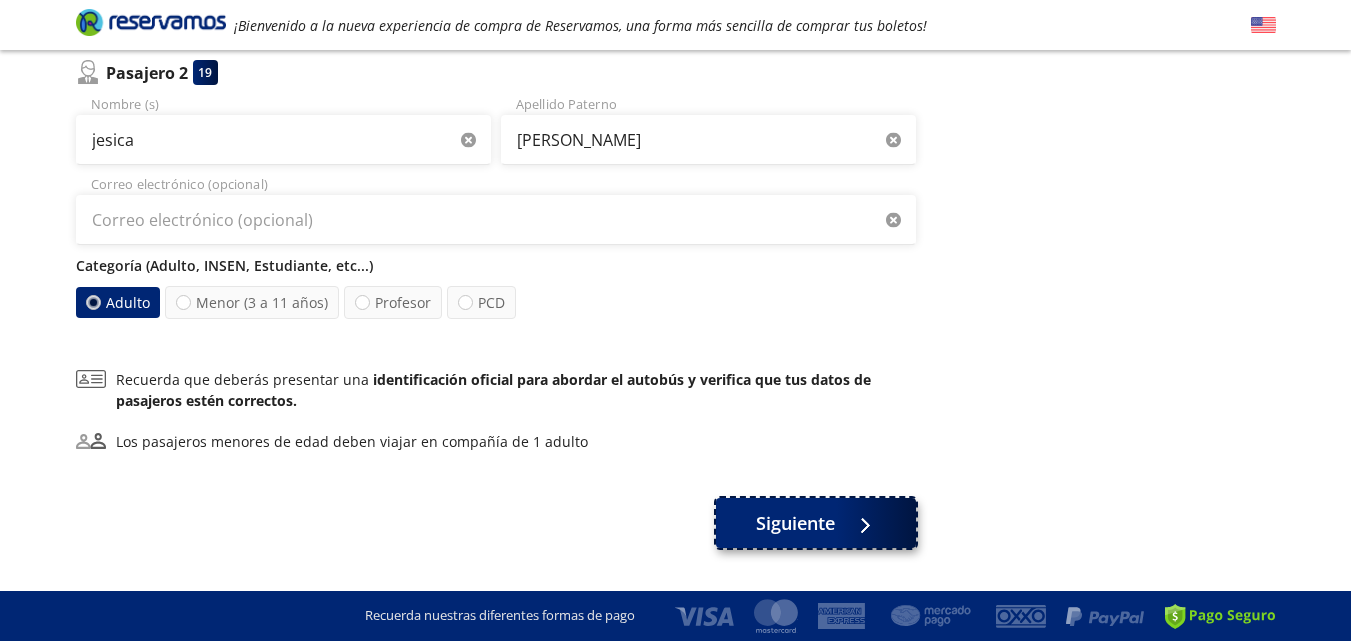click on "Siguiente" at bounding box center [795, 523] 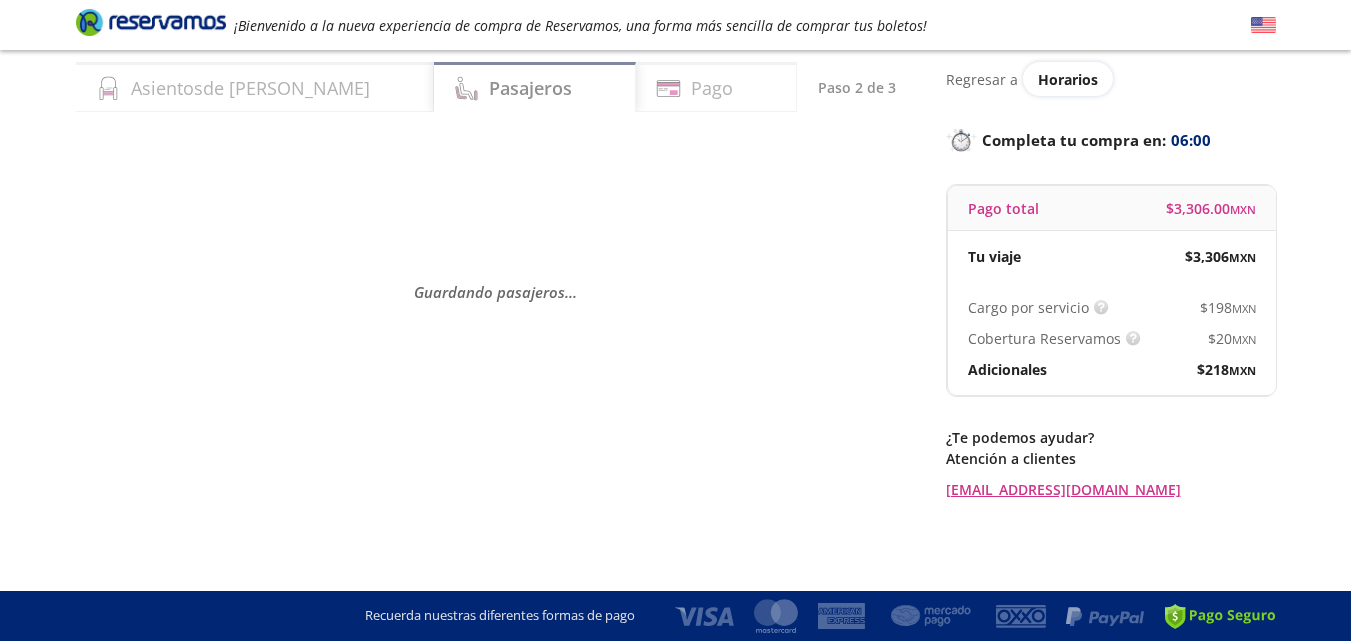 scroll, scrollTop: 0, scrollLeft: 0, axis: both 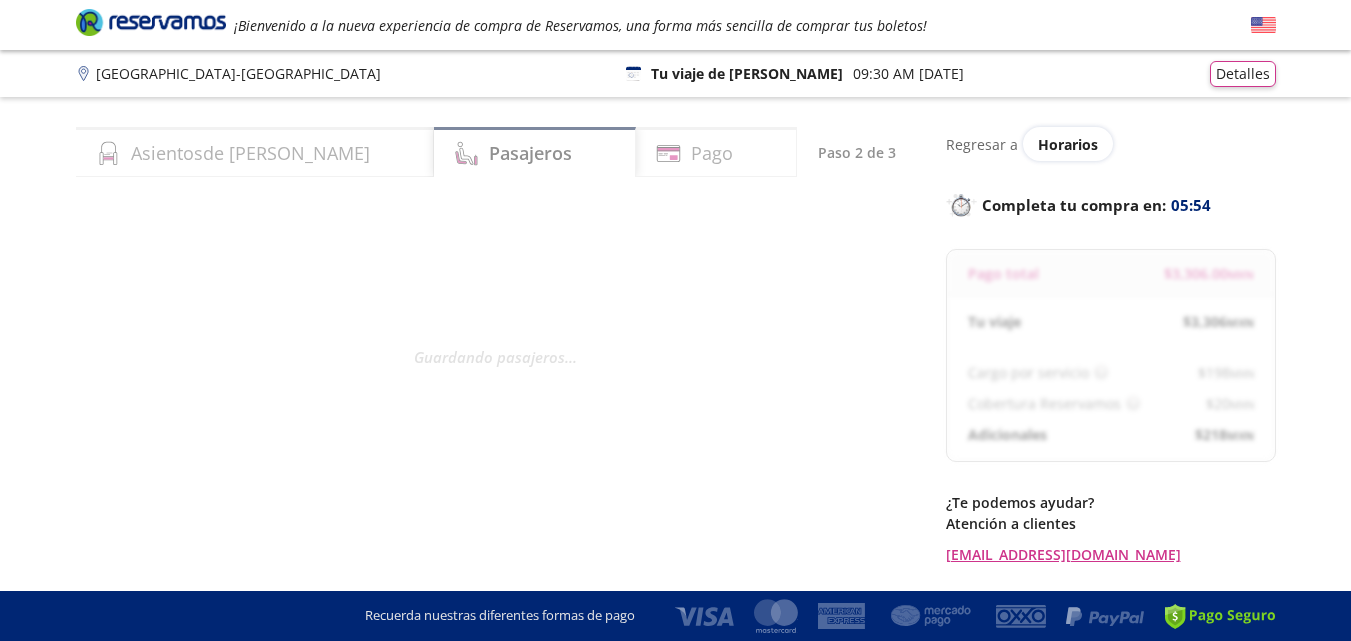 select on "MX" 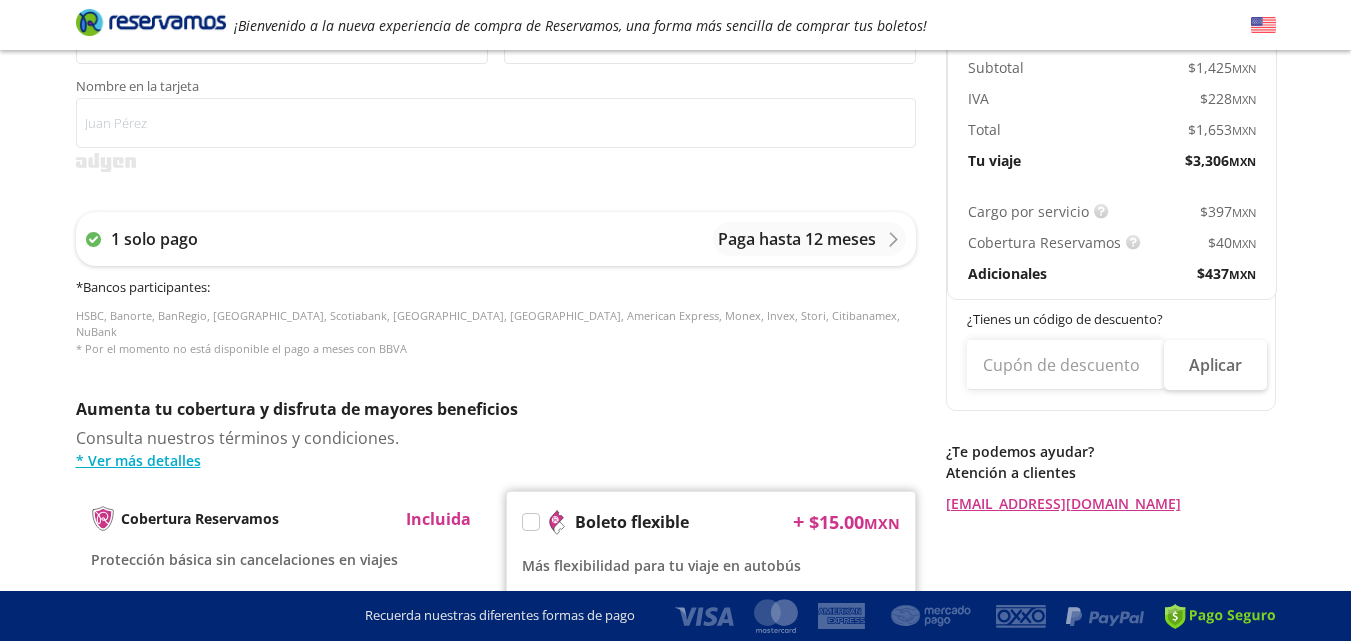 scroll, scrollTop: 769, scrollLeft: 0, axis: vertical 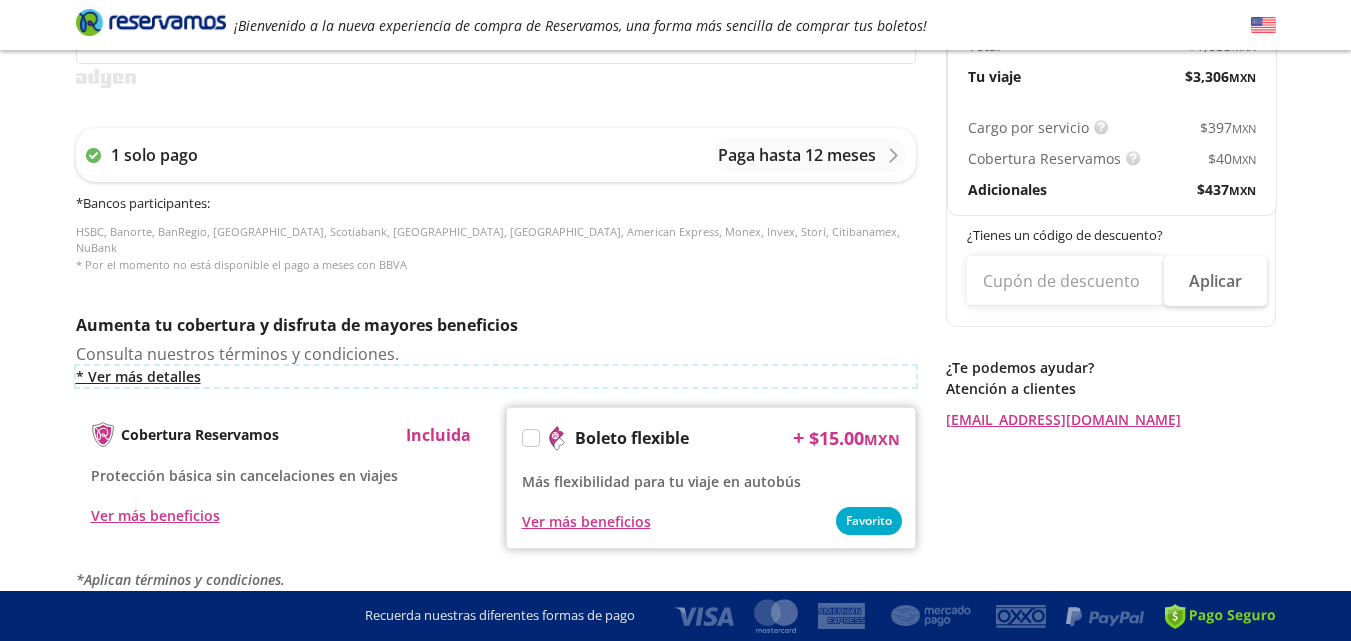 click on "* Ver más detalles" at bounding box center [496, 376] 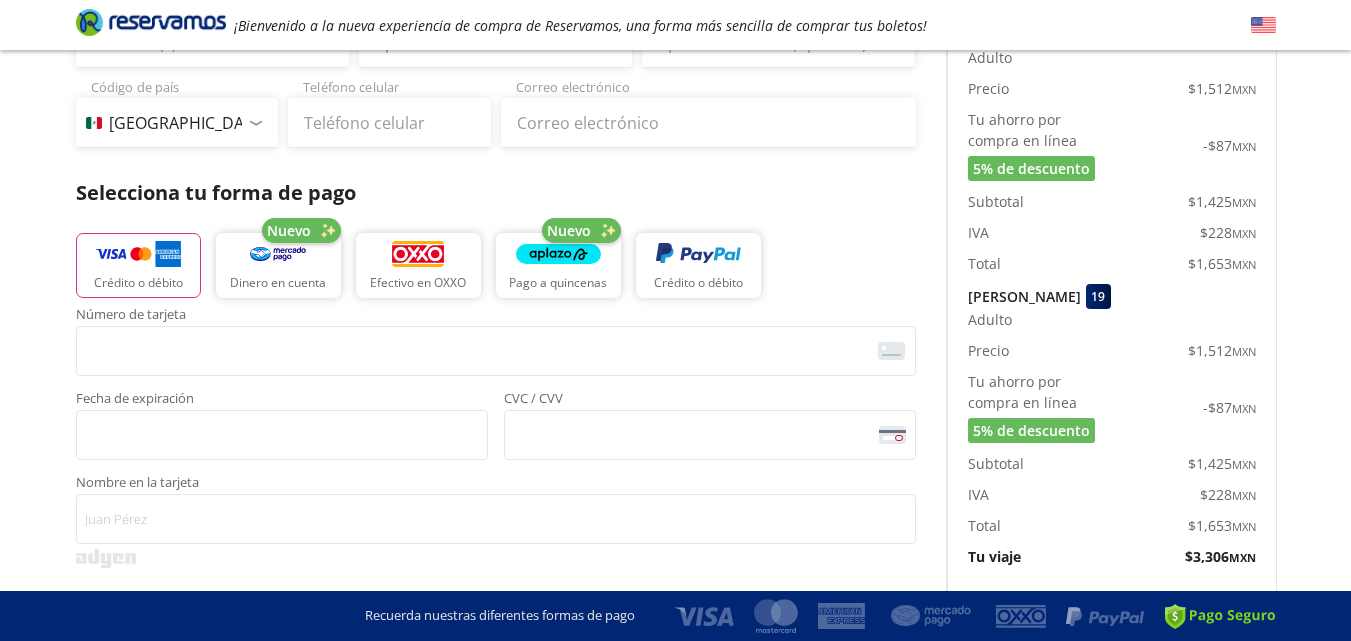 scroll, scrollTop: 0, scrollLeft: 0, axis: both 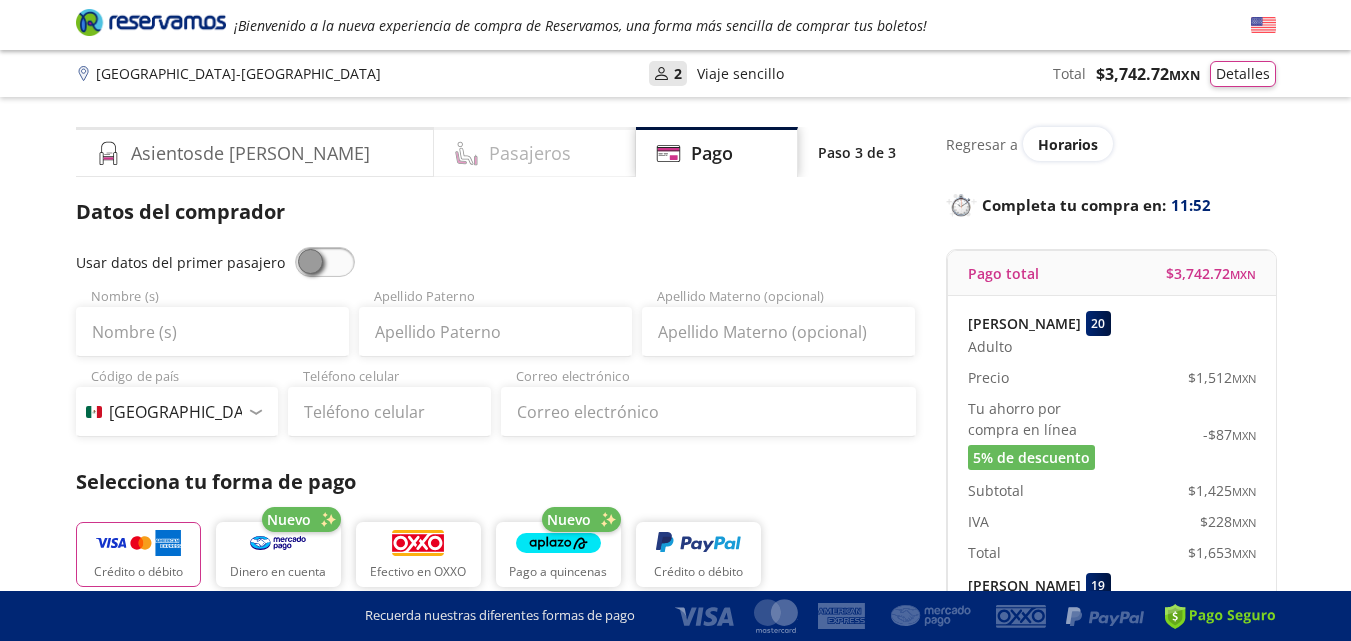 click on "Pasajeros" at bounding box center (535, 152) 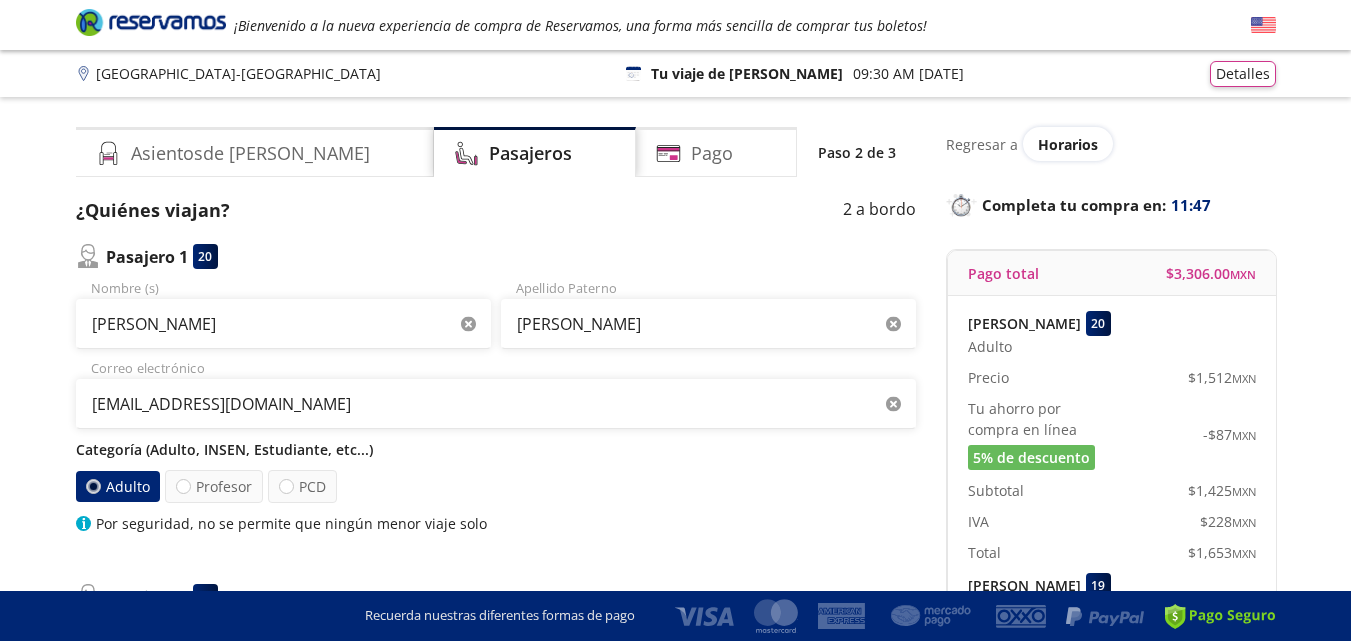 click on "Categoría (Adulto, INSEN, Estudiante, etc...)" at bounding box center [496, 449] 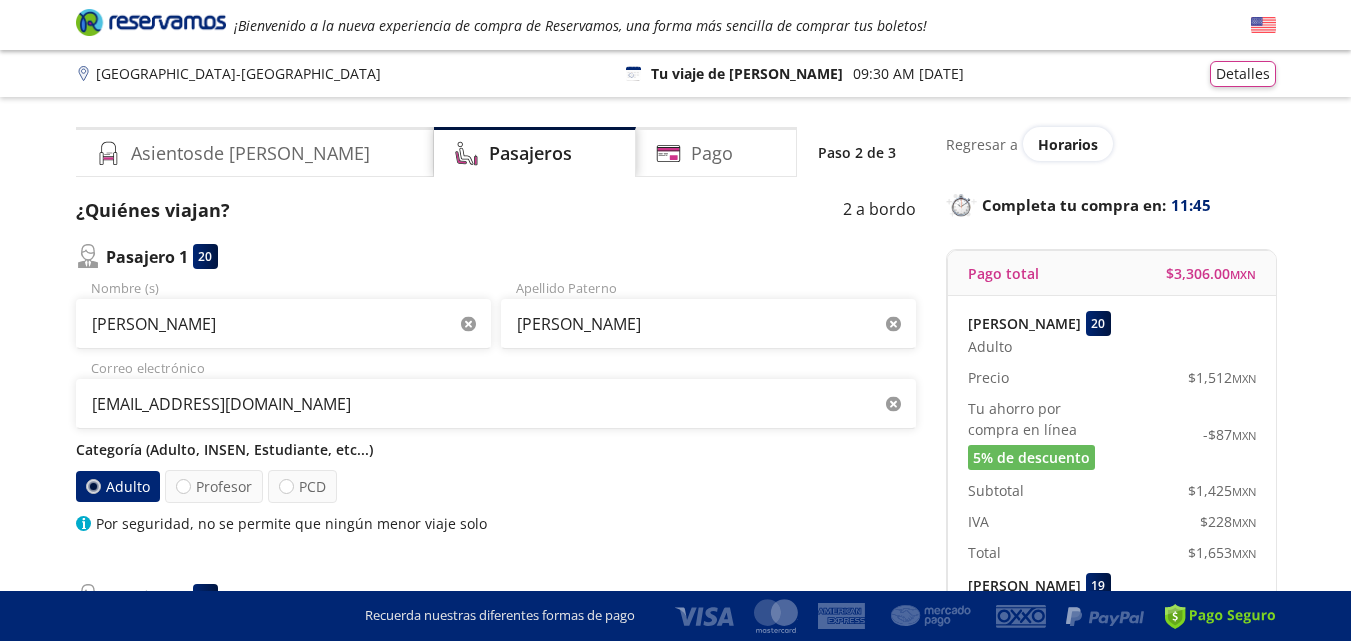 click on "Categoría (Adulto, INSEN, Estudiante, etc...)" at bounding box center (496, 449) 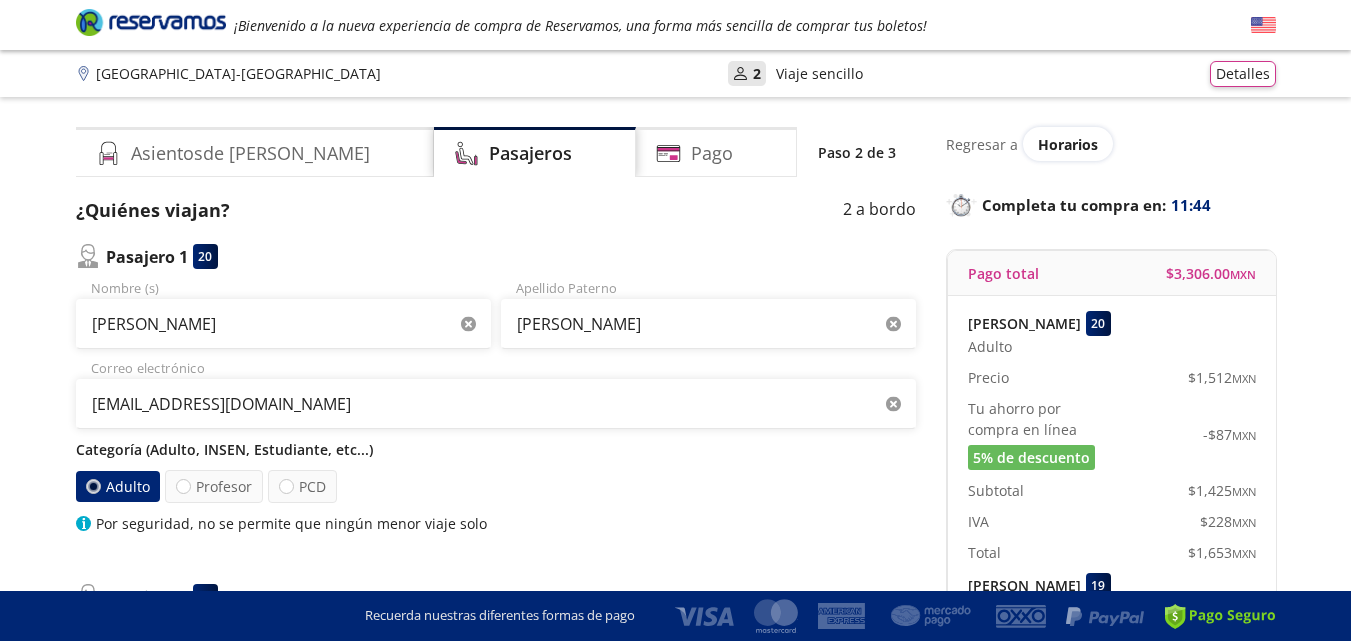 click on "Categoría (Adulto, INSEN, Estudiante, etc...)" at bounding box center (496, 449) 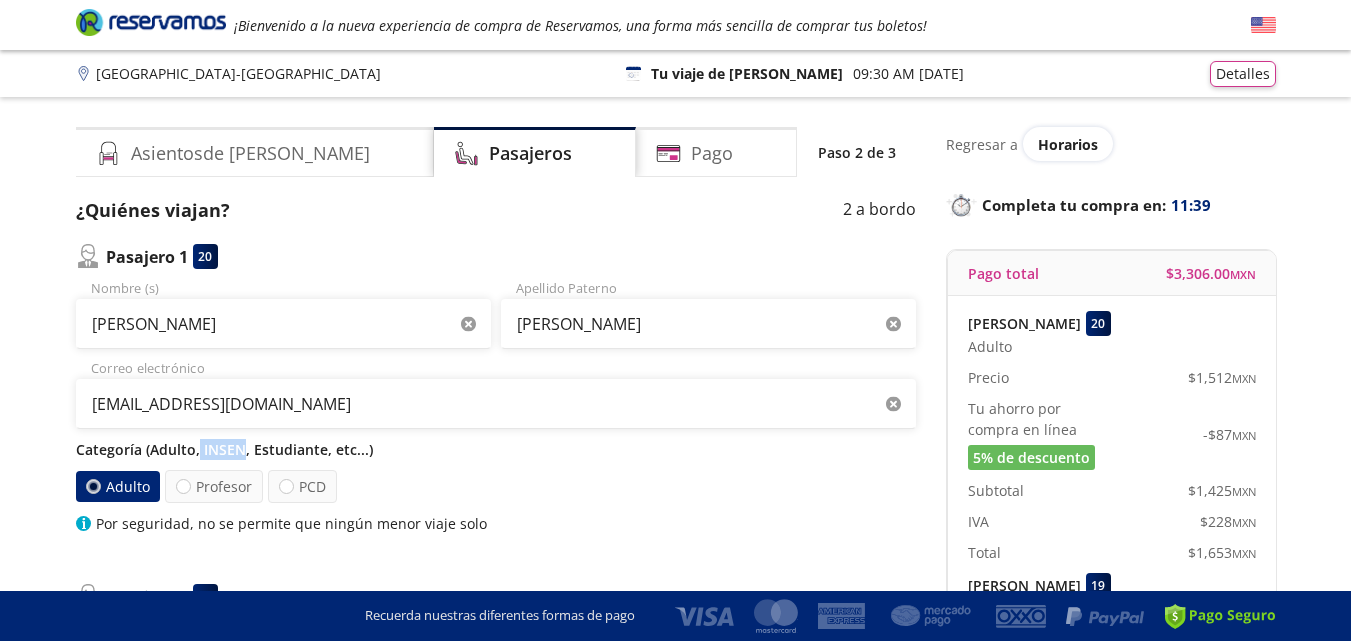 drag, startPoint x: 199, startPoint y: 451, endPoint x: 241, endPoint y: 453, distance: 42.047592 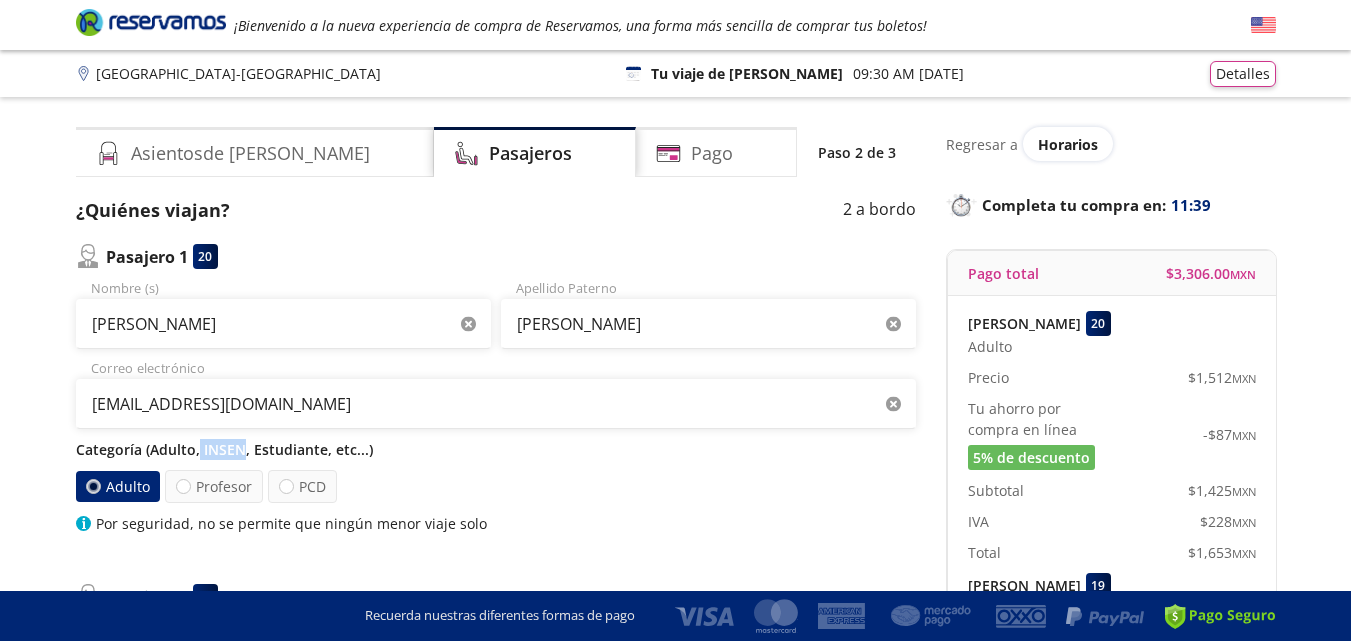 click on "Categoría (Adulto, INSEN, Estudiante, etc...)" at bounding box center [496, 449] 